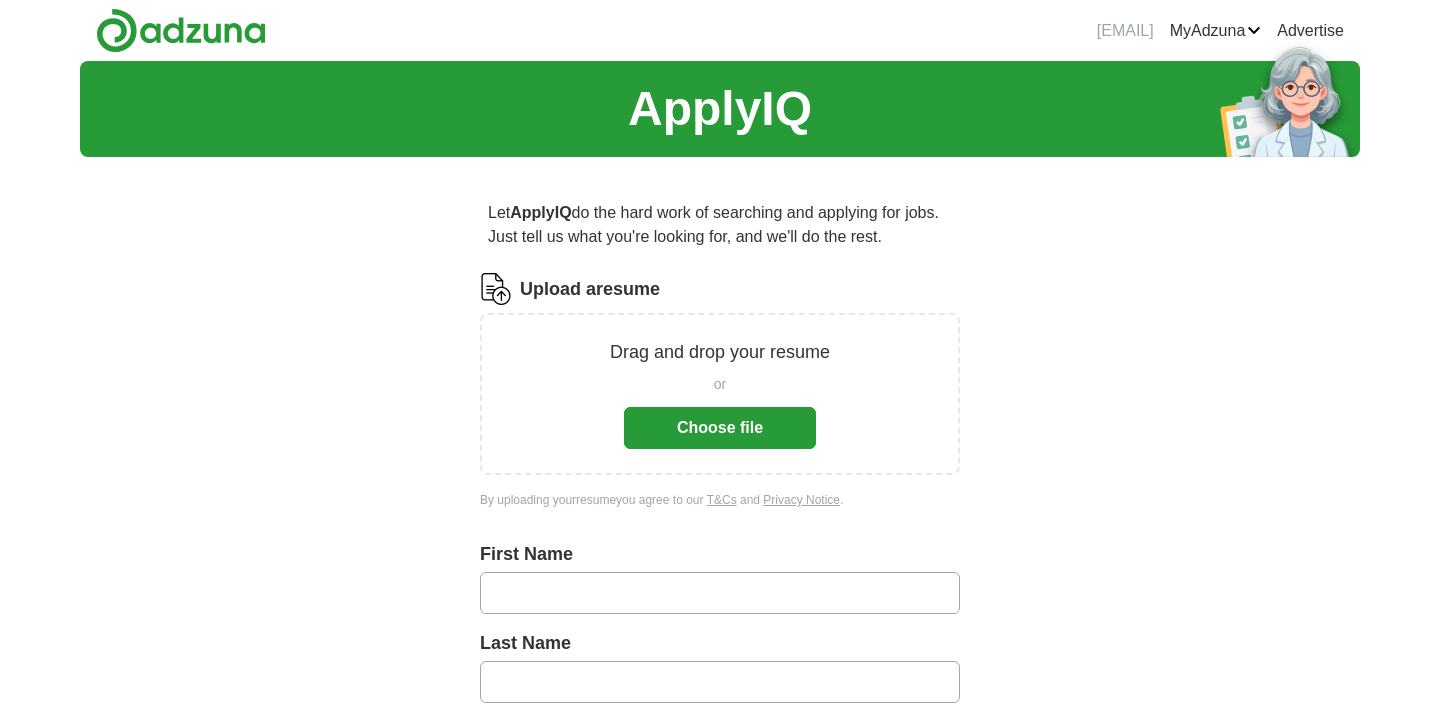scroll, scrollTop: 0, scrollLeft: 0, axis: both 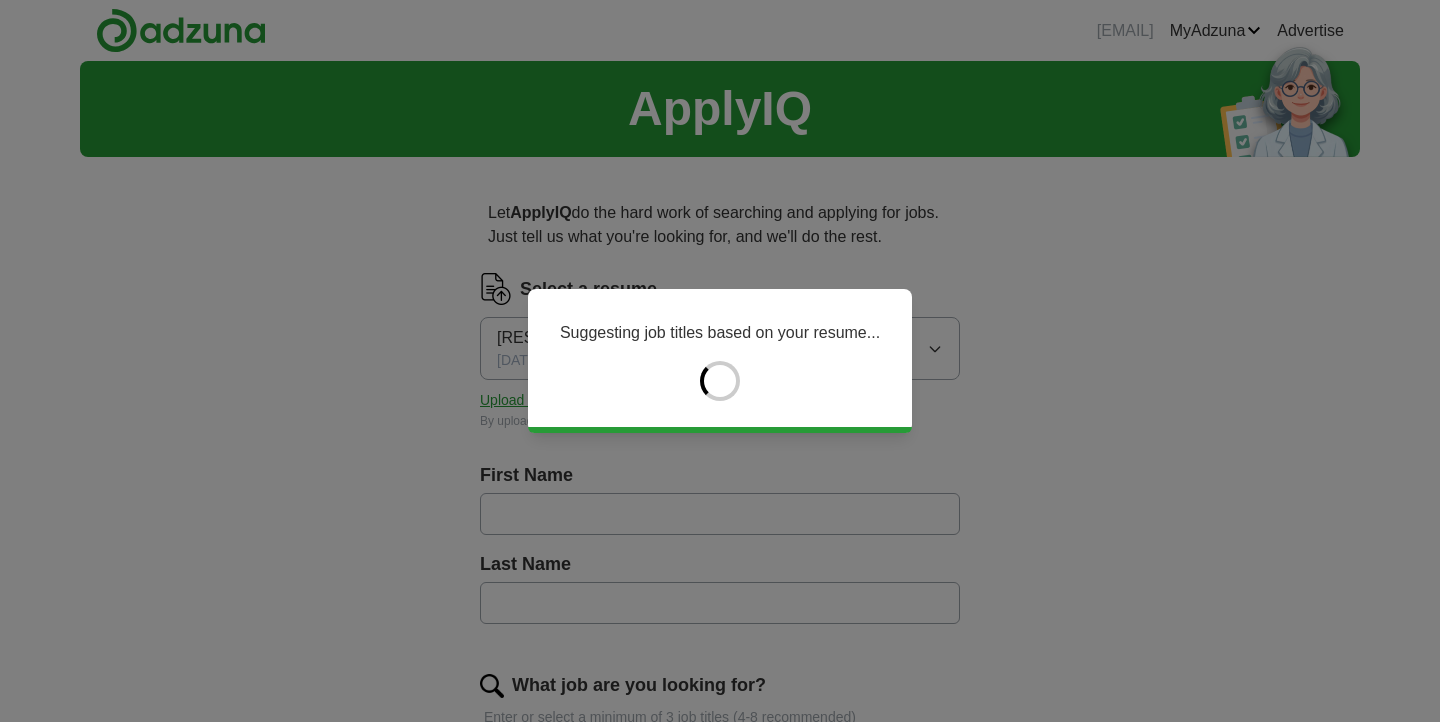 type on "*******" 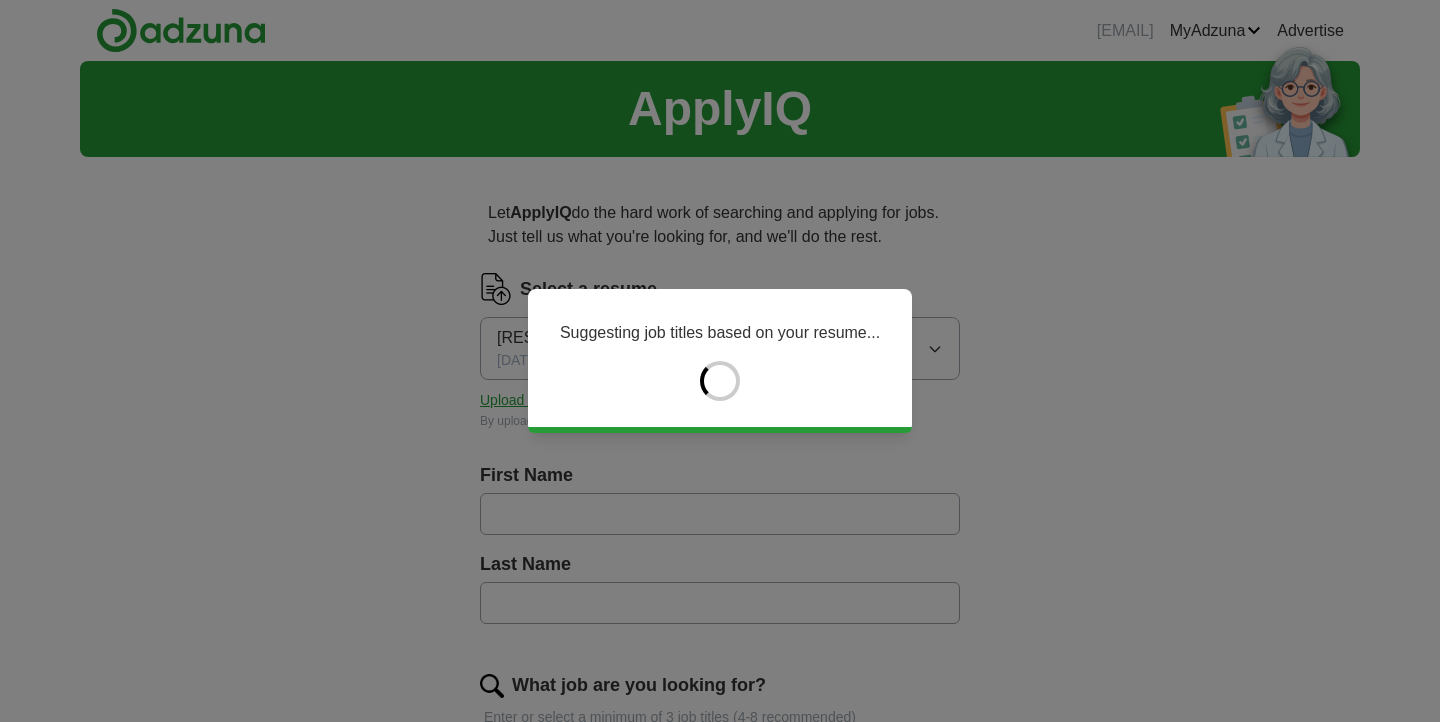 type on "*********" 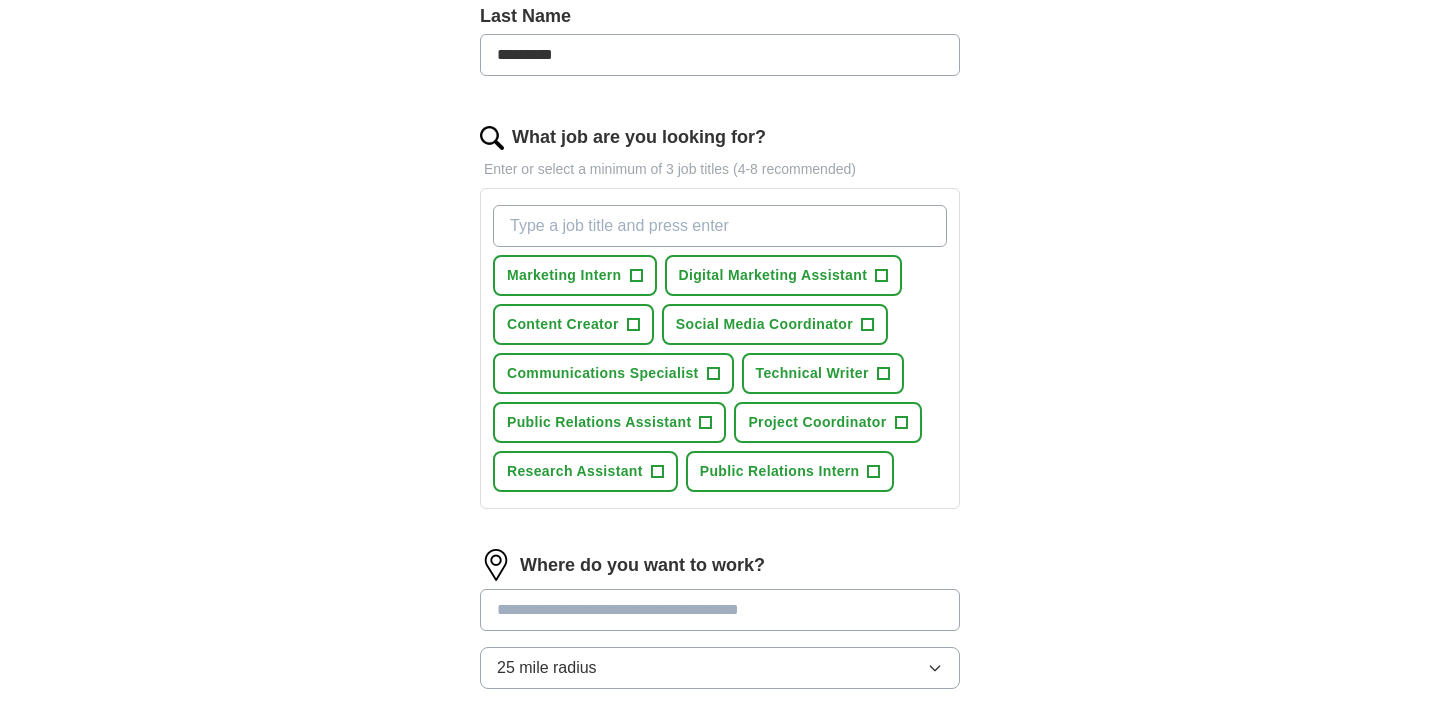 scroll, scrollTop: 553, scrollLeft: 0, axis: vertical 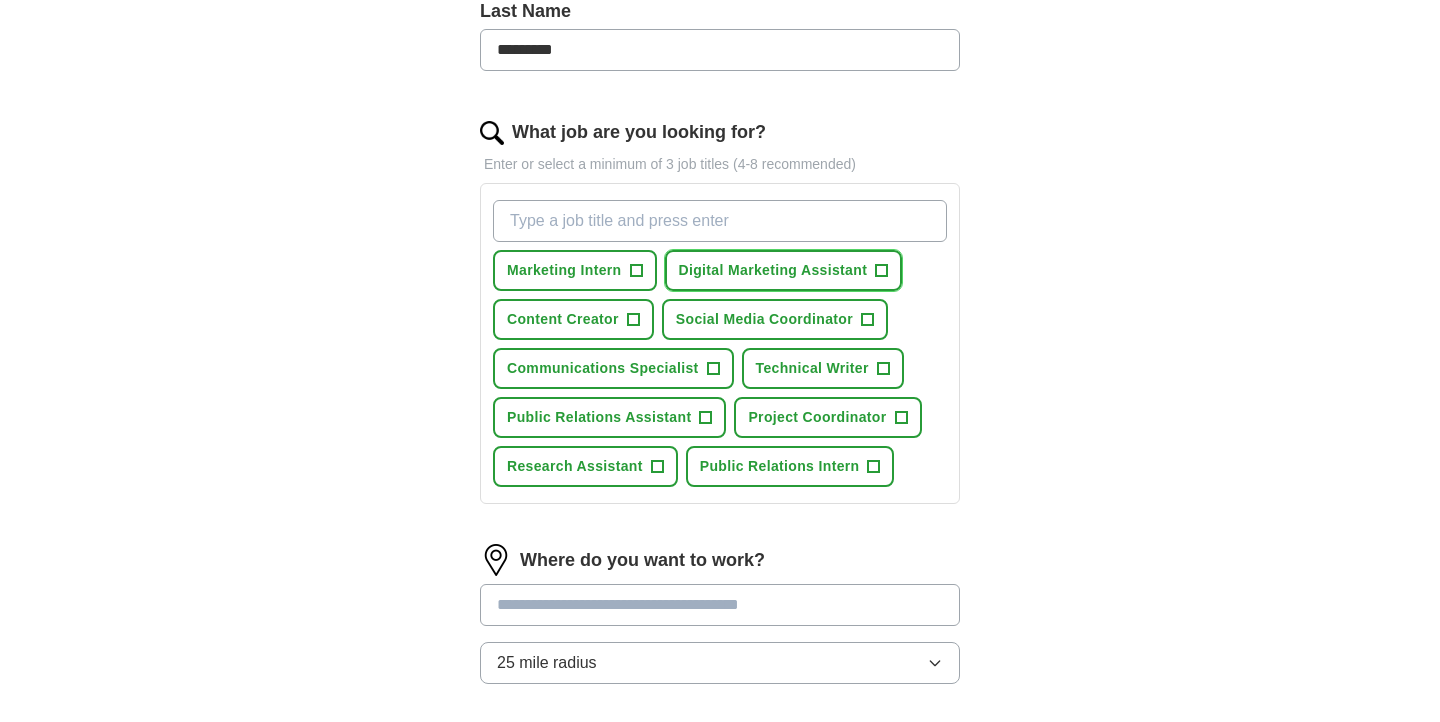 click on "+" at bounding box center [882, 271] 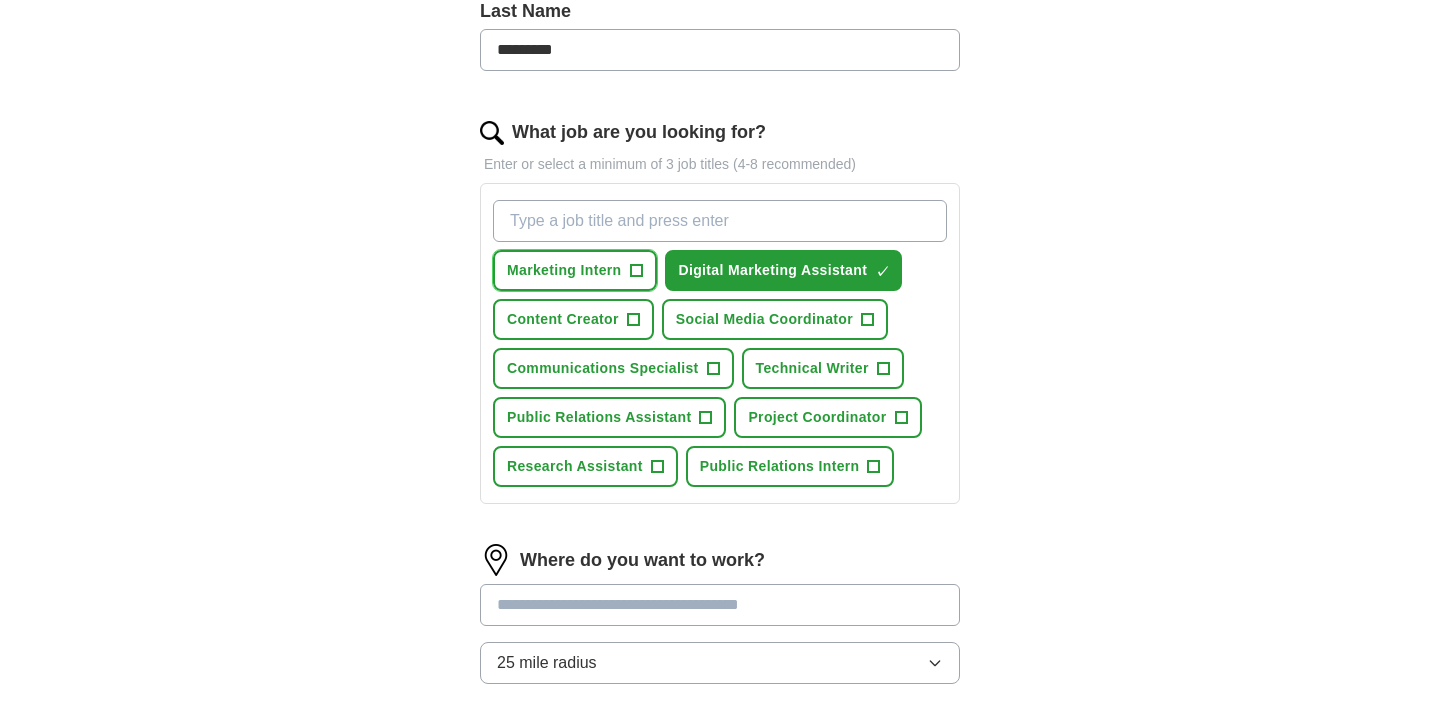 click on "+" at bounding box center (636, 271) 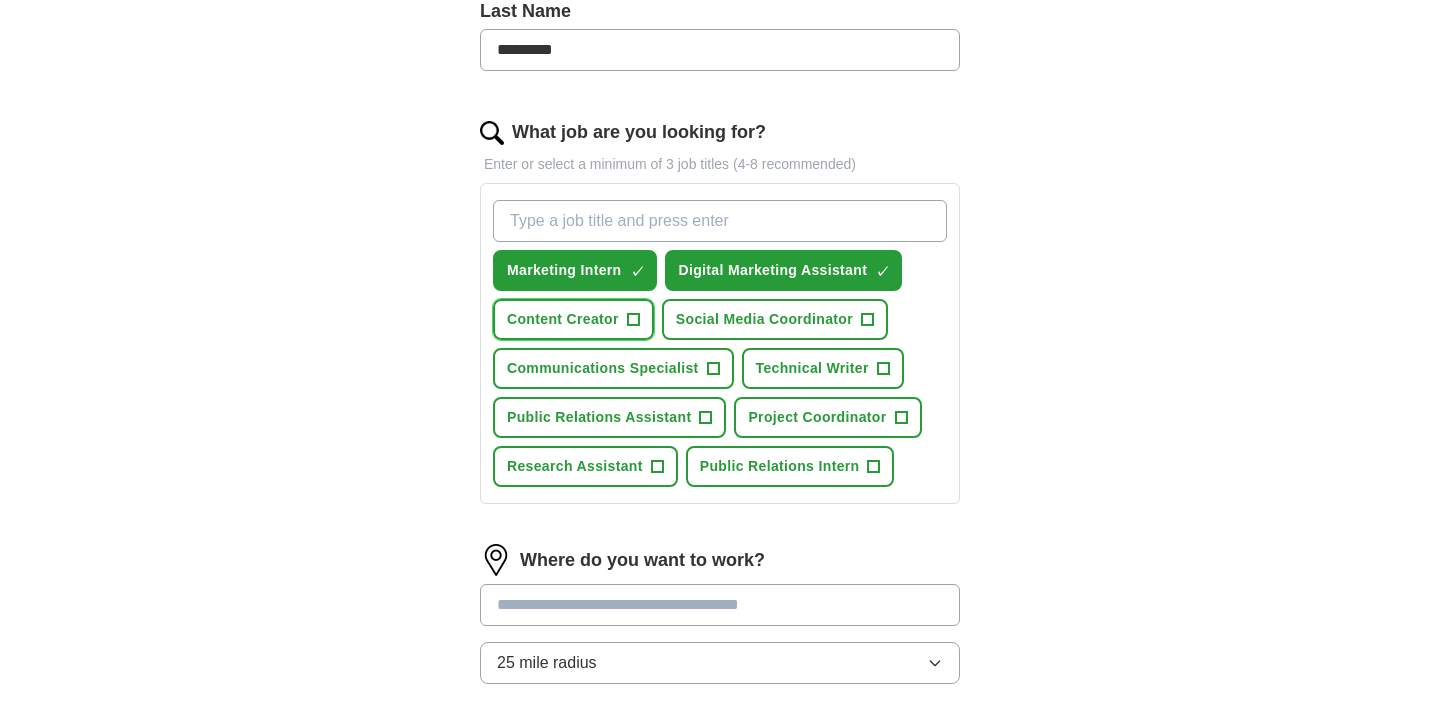 click on "+" at bounding box center (633, 320) 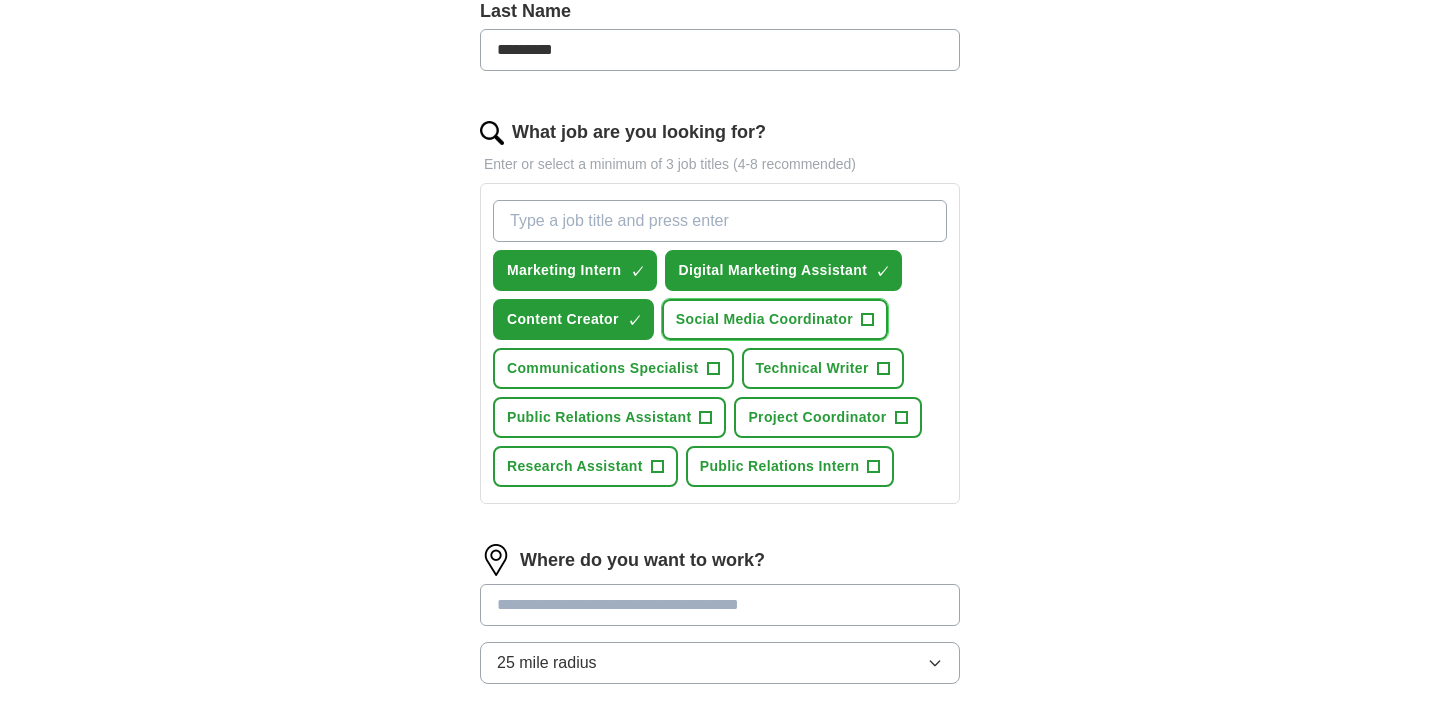 click on "+" at bounding box center (868, 320) 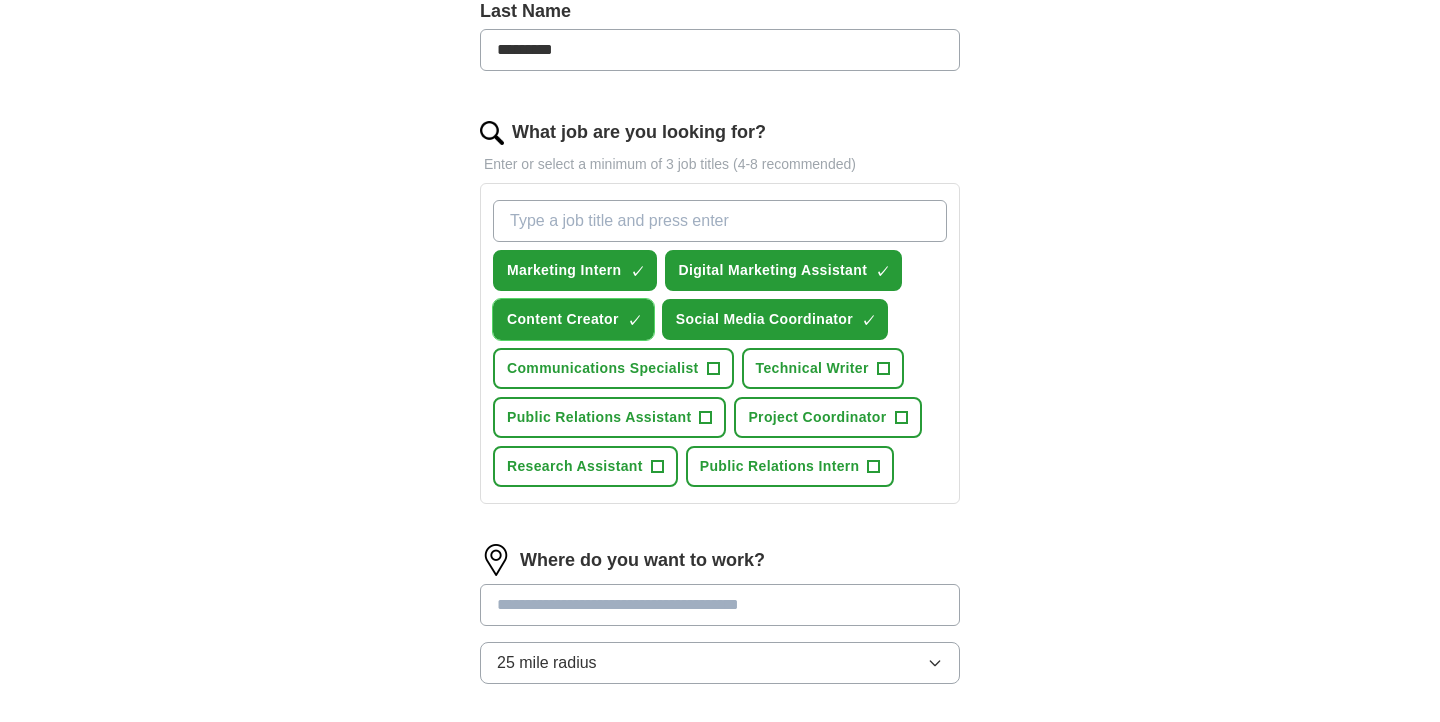 click on "Content Creator ✓ ×" at bounding box center [573, 319] 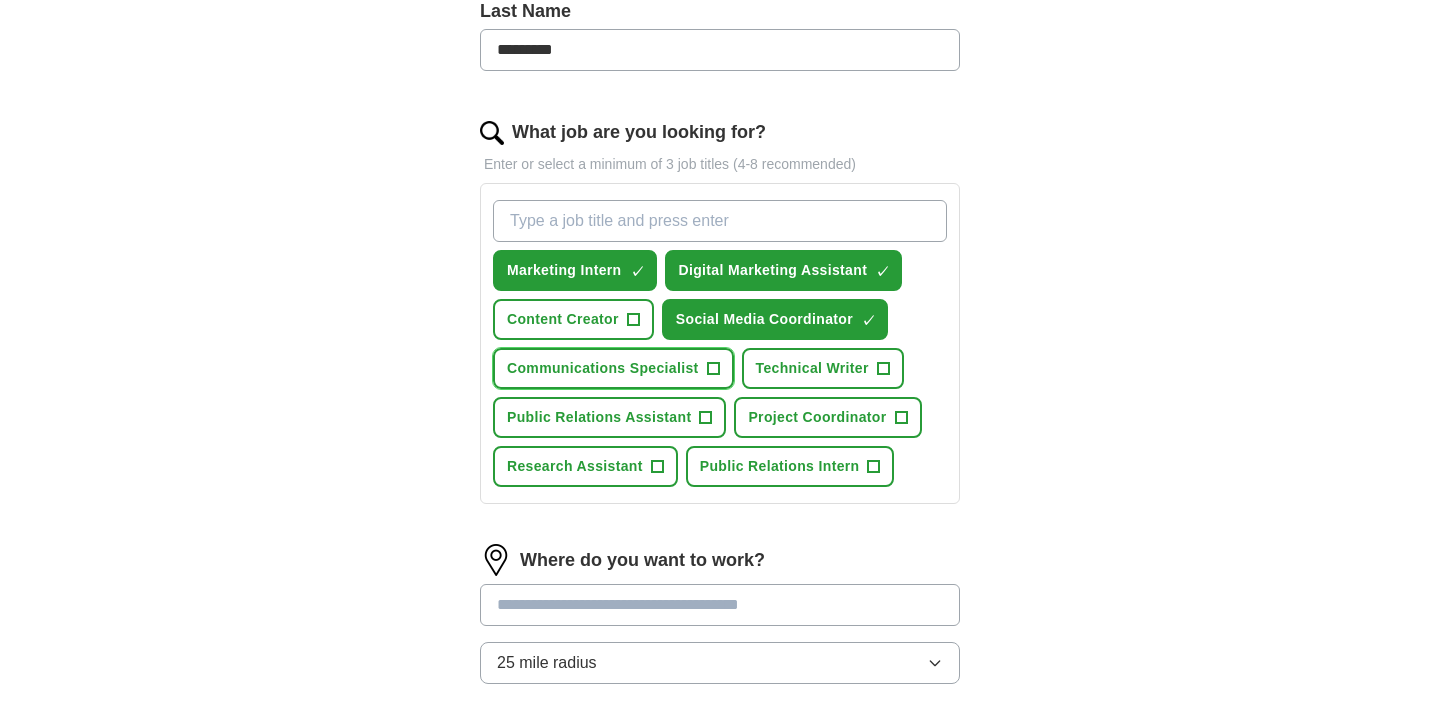 click on "Communications Specialist +" at bounding box center (613, 368) 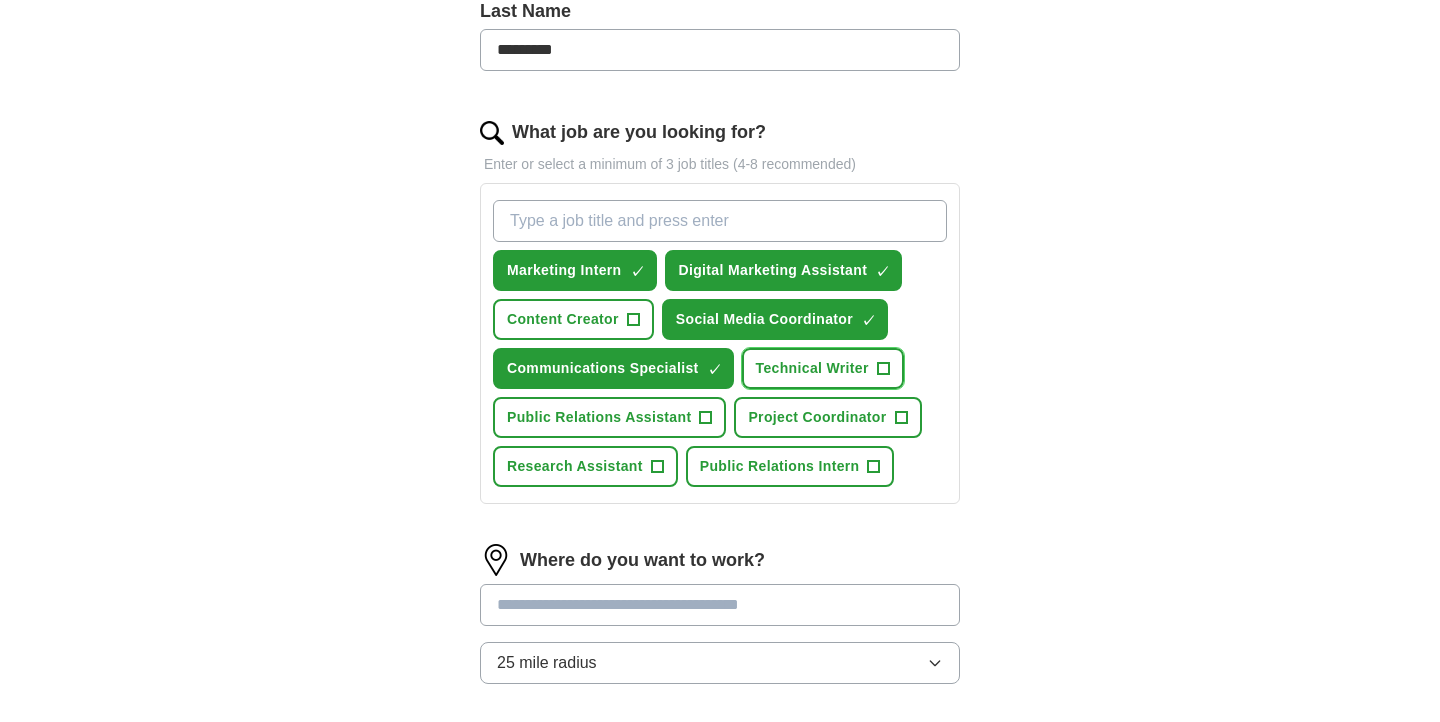 click on "Technical Writer +" at bounding box center (823, 368) 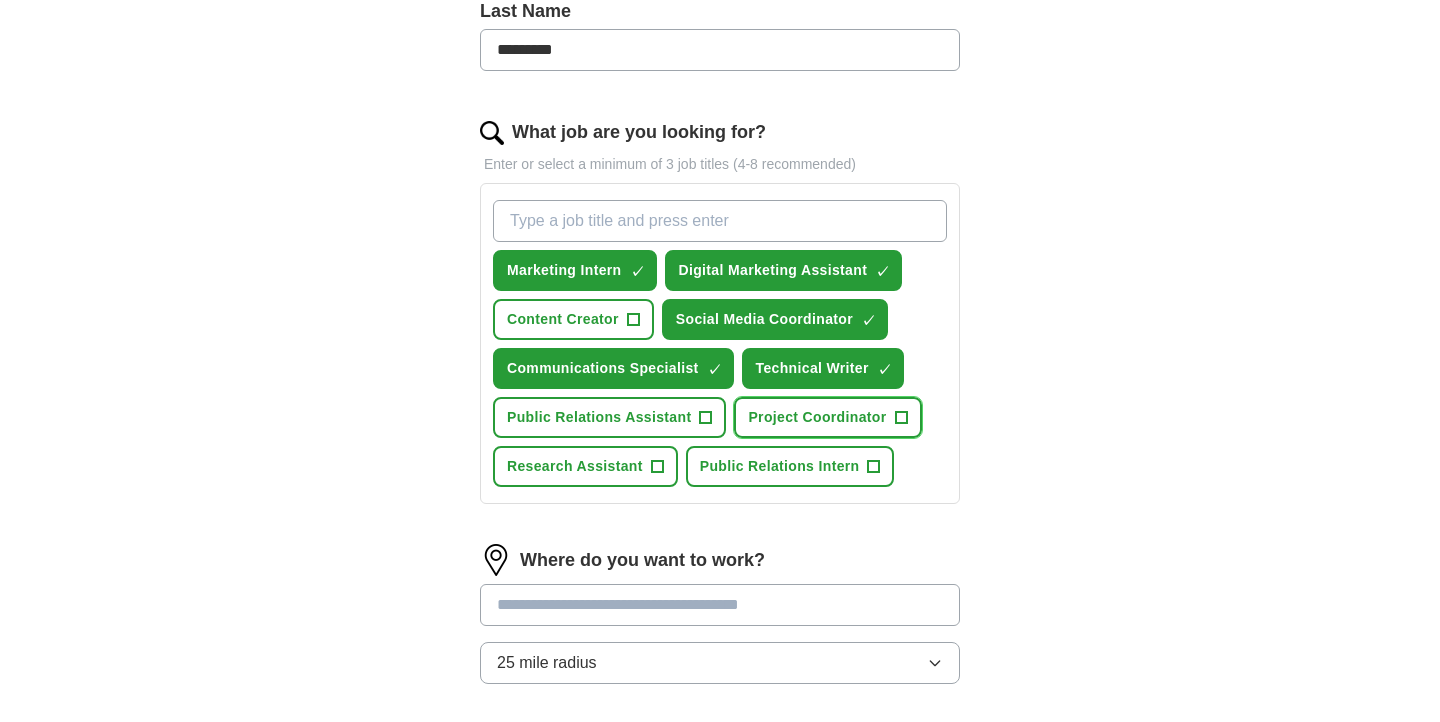 click on "Project Coordinator +" at bounding box center (827, 417) 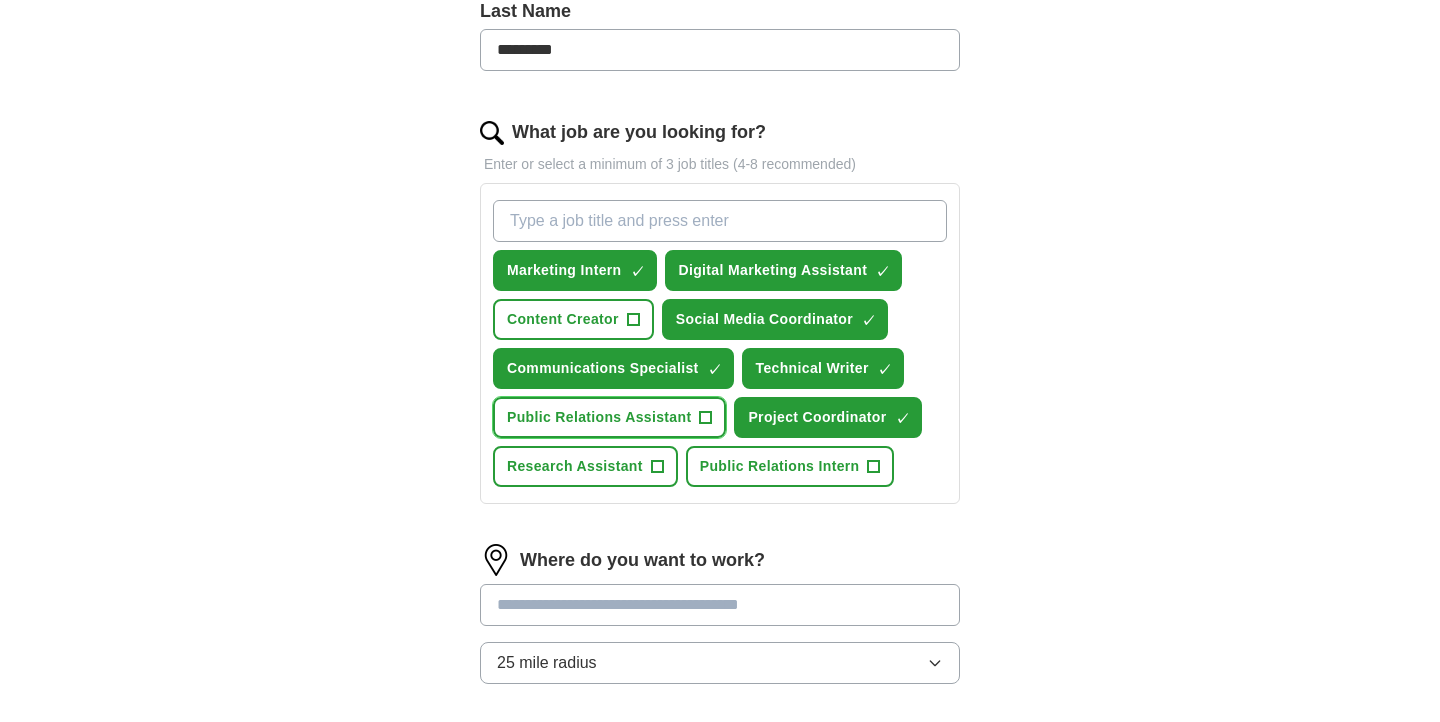 click on "+" at bounding box center [706, 418] 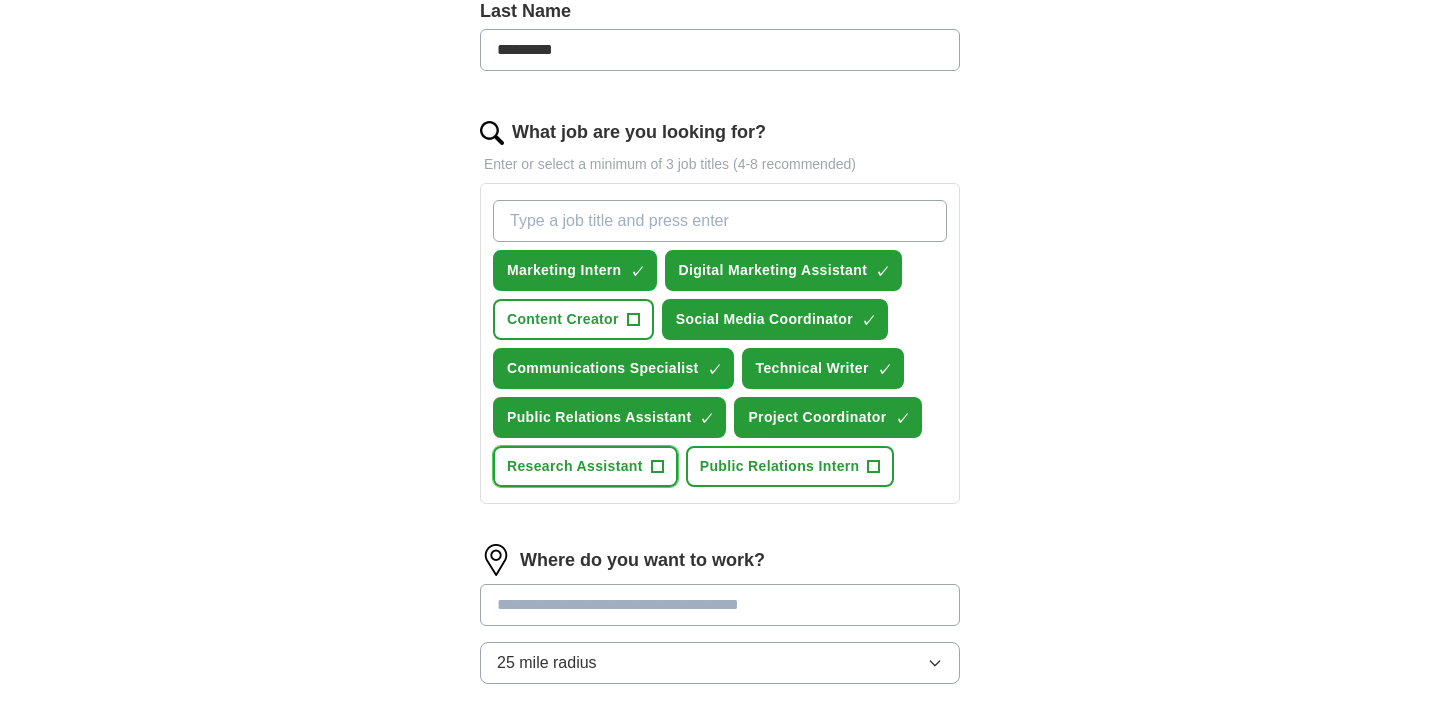click on "+" at bounding box center [657, 467] 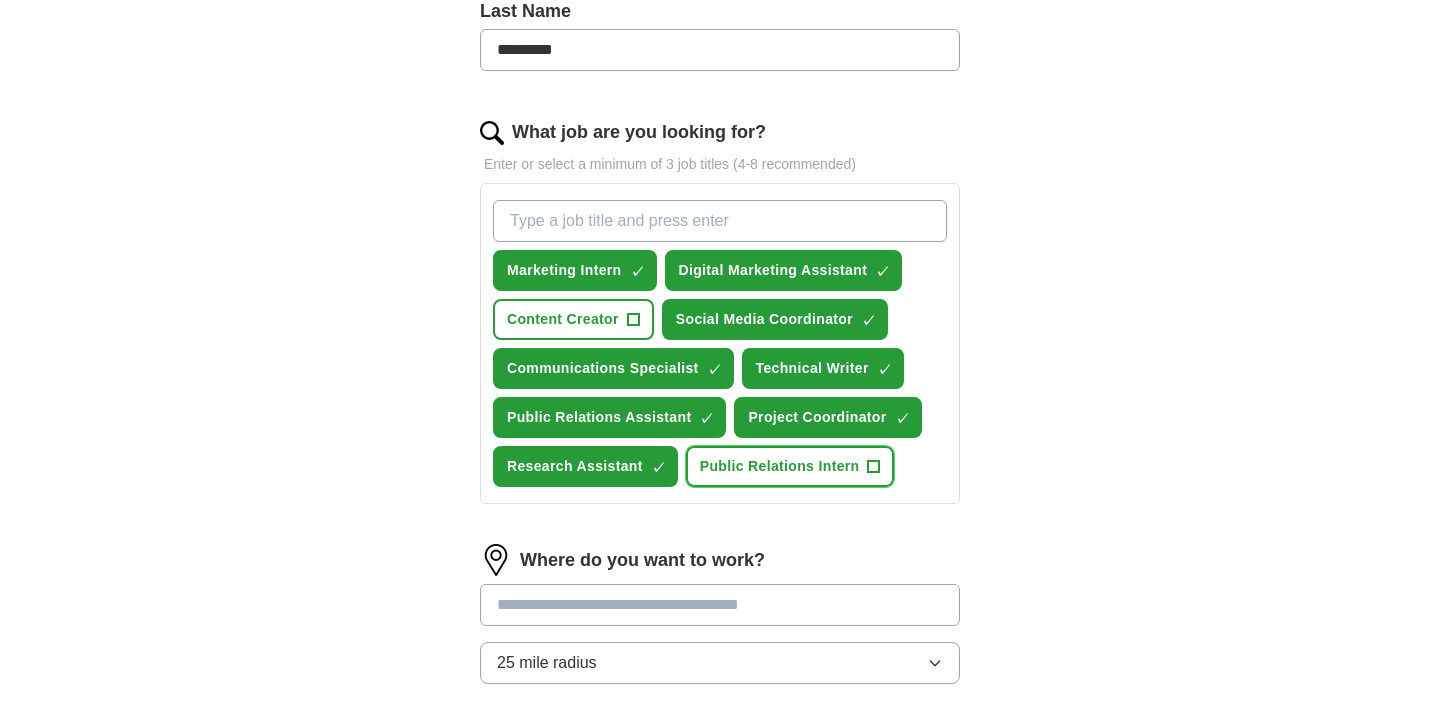 click on "+" at bounding box center (874, 467) 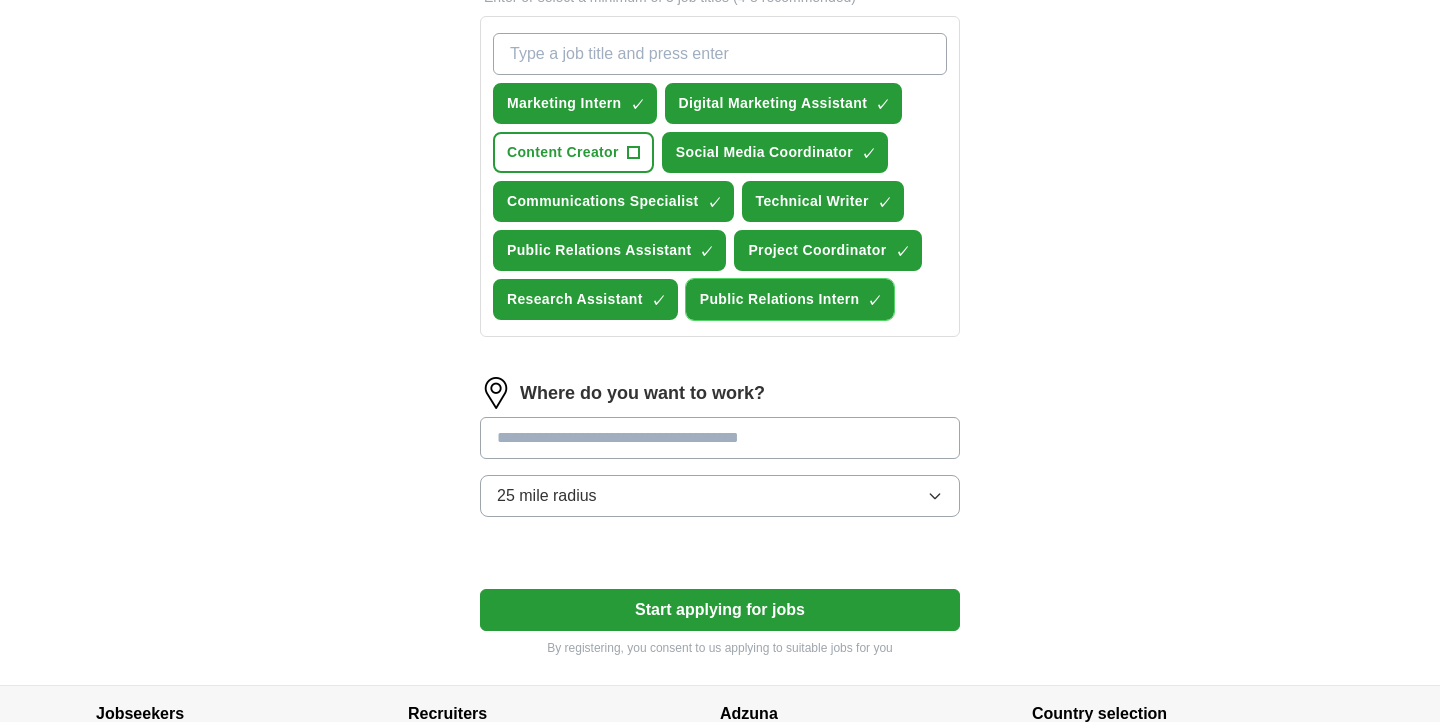 scroll, scrollTop: 723, scrollLeft: 0, axis: vertical 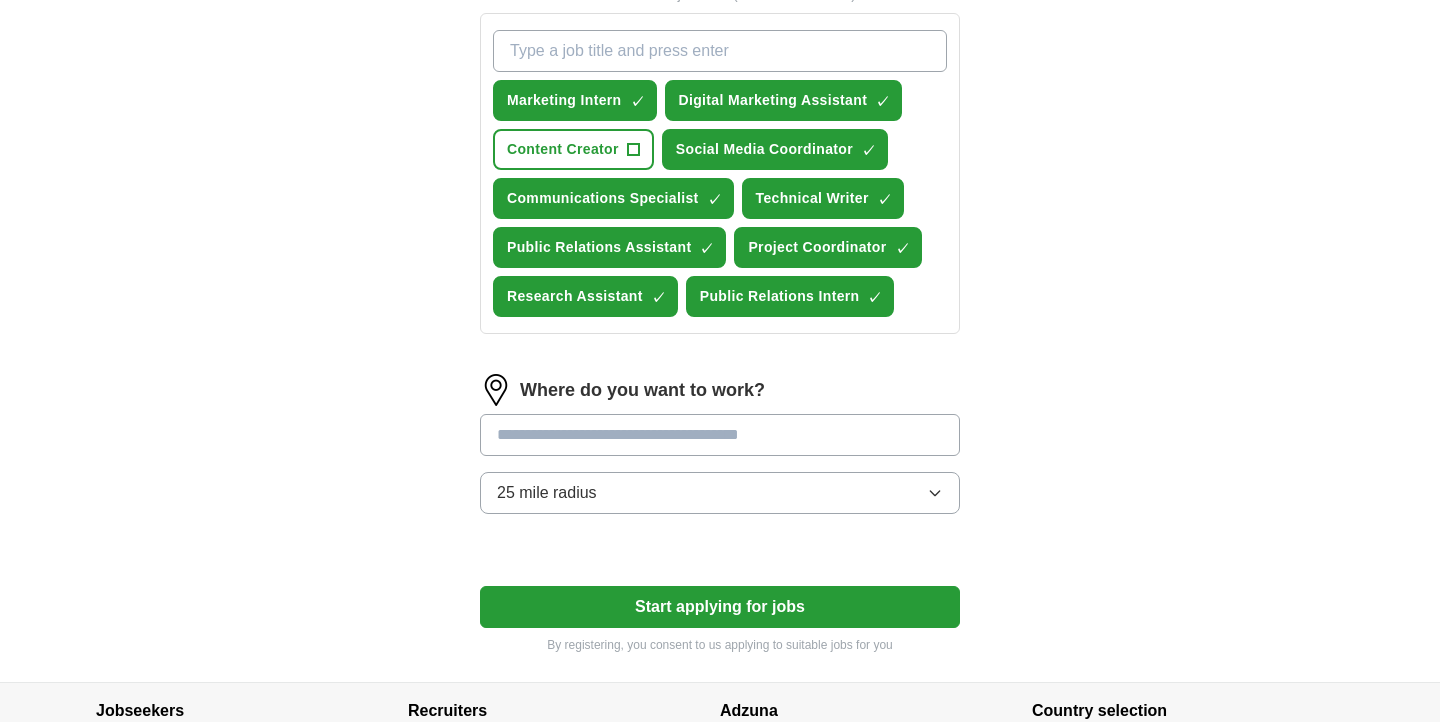 click at bounding box center [720, 435] 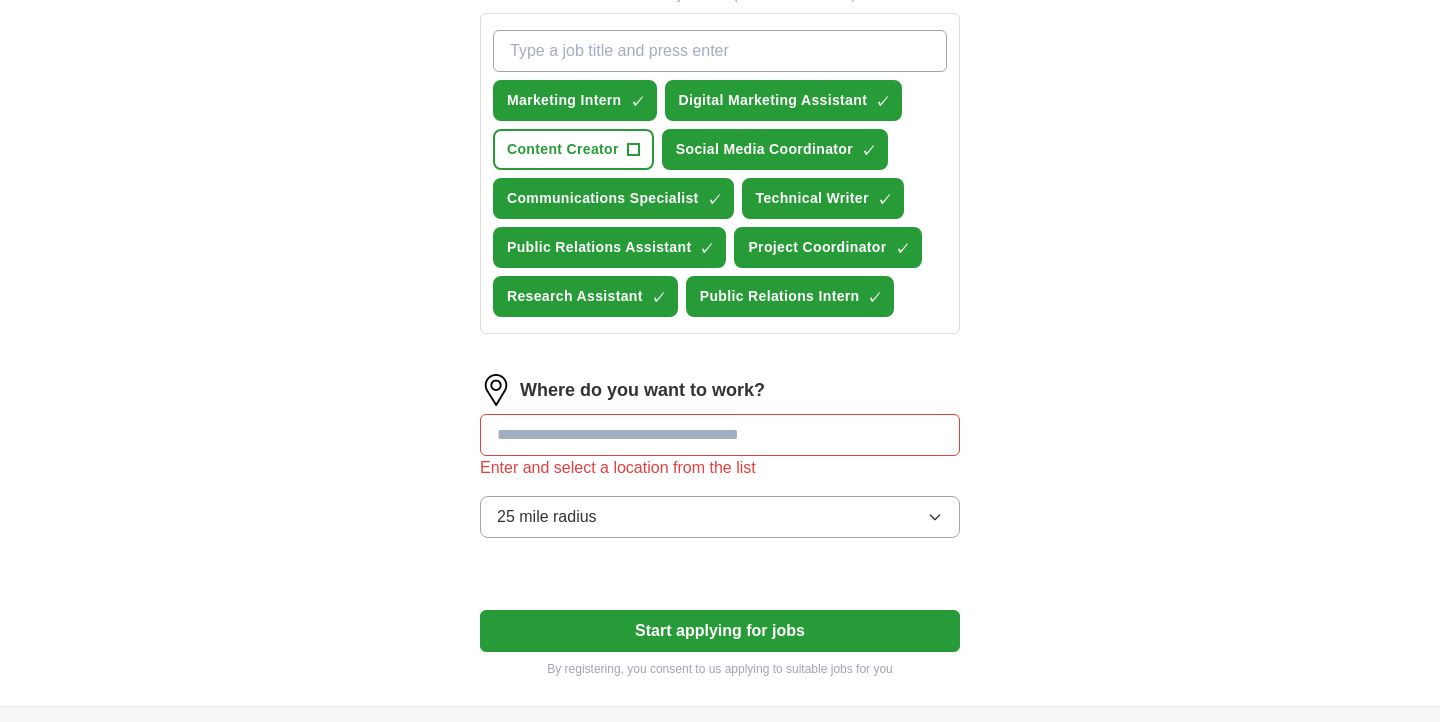 click on "25 mile radius" at bounding box center (720, 517) 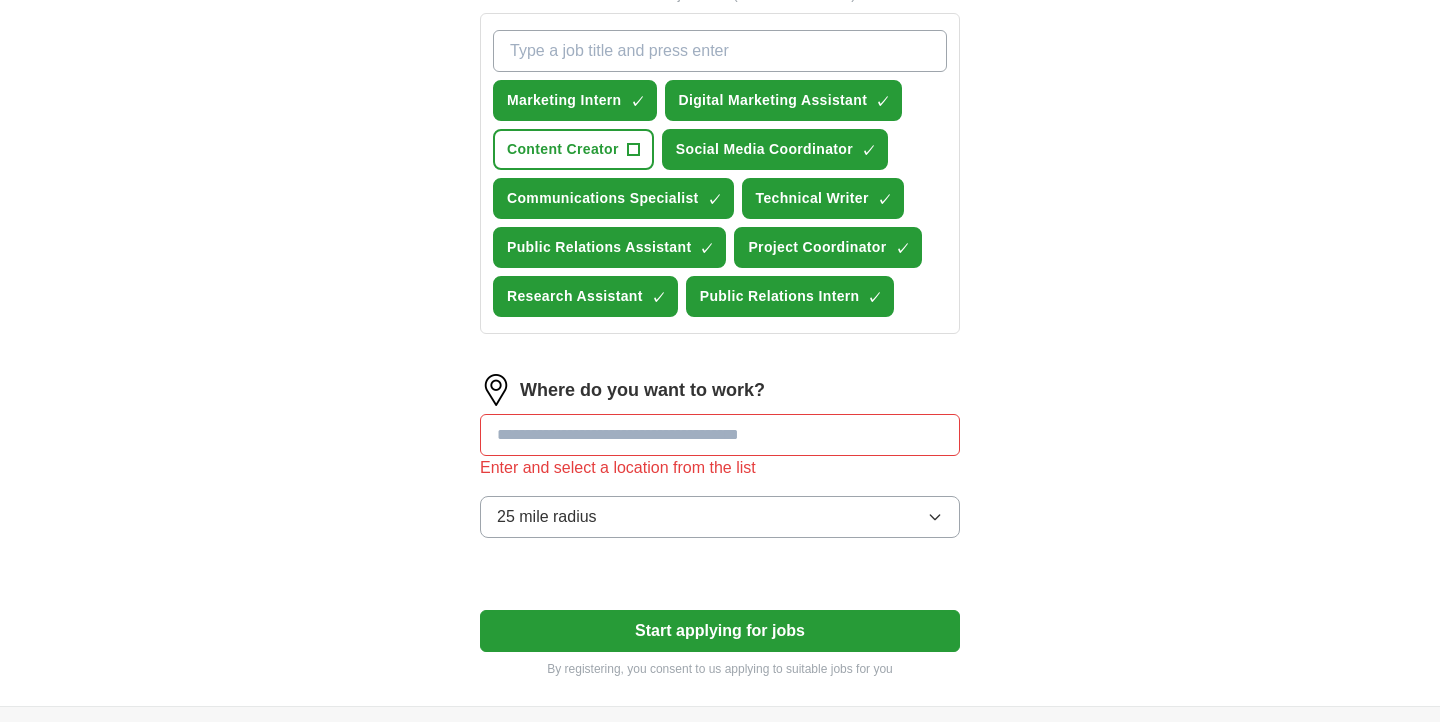 click at bounding box center (720, 435) 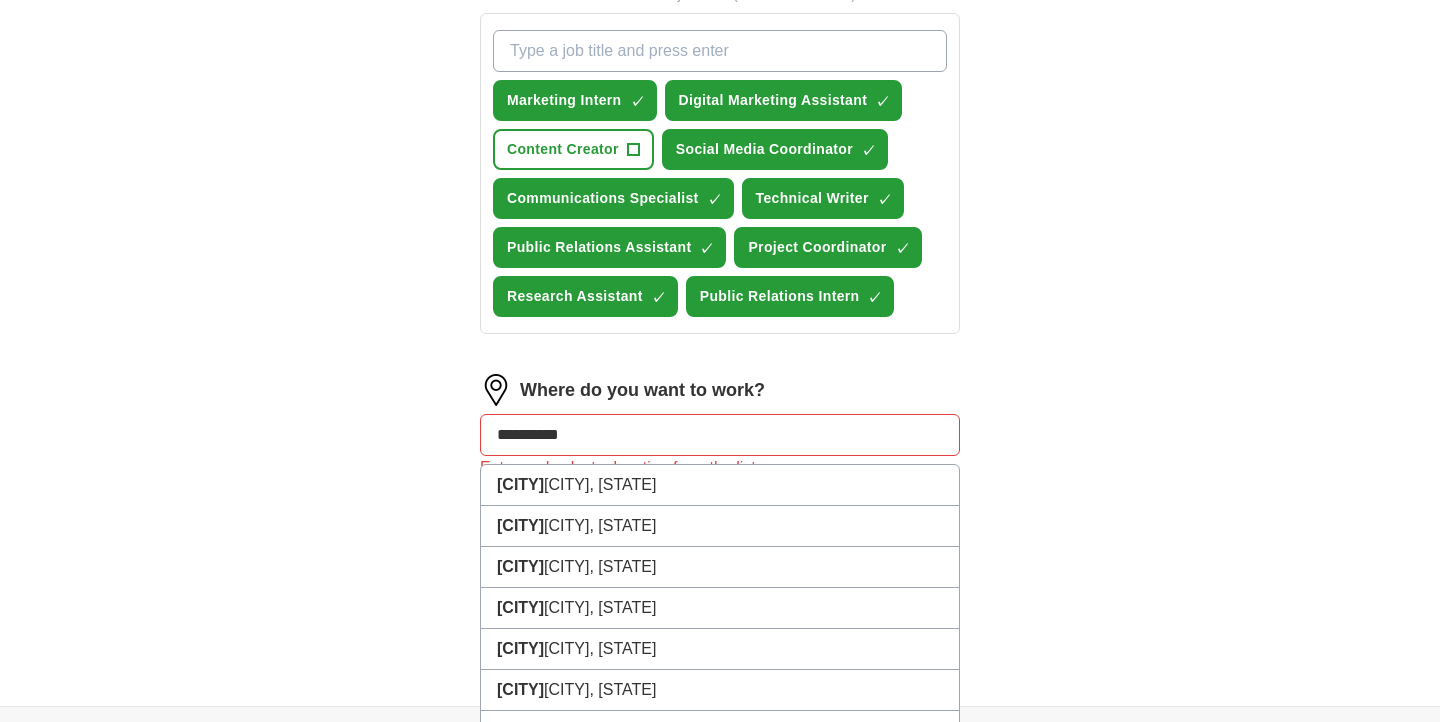 type on "**********" 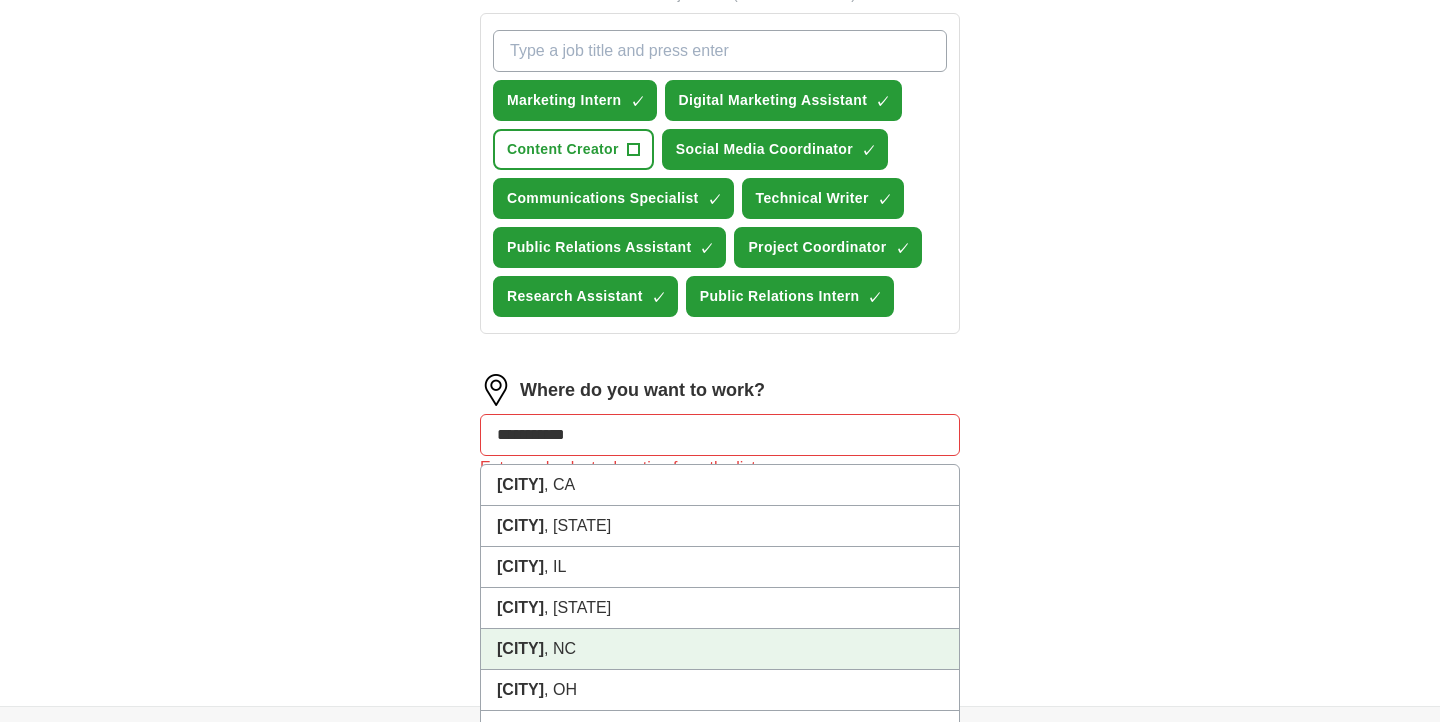 click on "[CITY] , [STATE]" at bounding box center [720, 649] 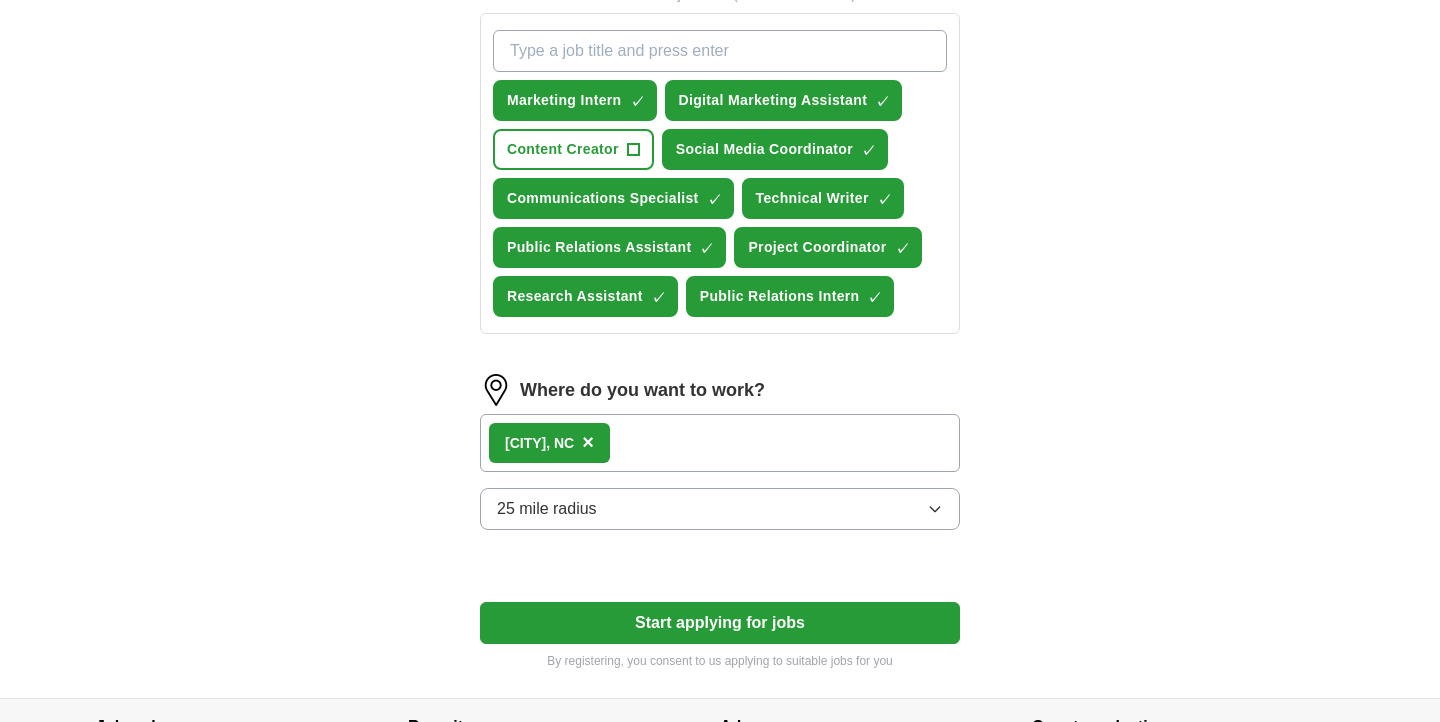 click on "25 mile radius" at bounding box center (720, 509) 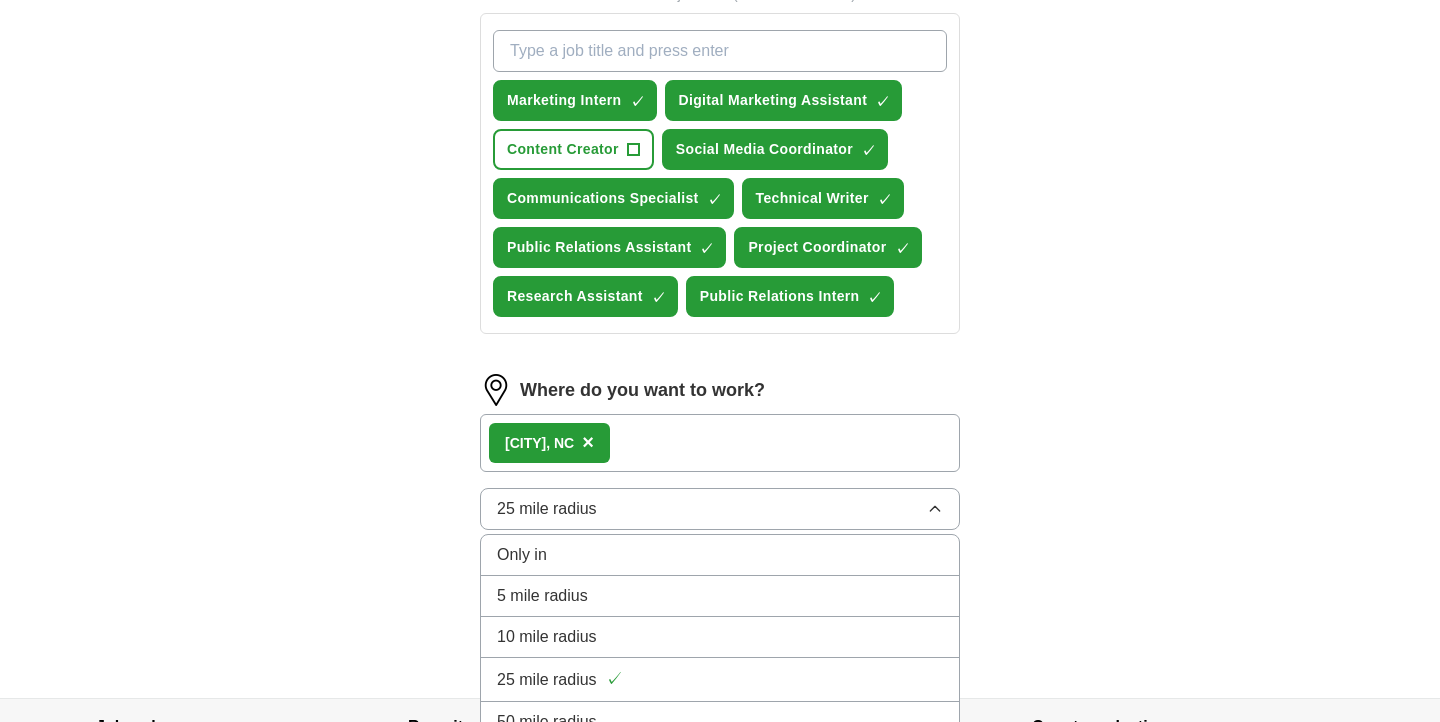 click on "ApplyIQ Let  ApplyIQ  do the hard work of searching and applying for jobs. Just tell us what you're looking for, and we'll do the rest. Select a resume [RESUME] [DATE], [TIME] Upload a different  resume By uploading your  resume  you agree to our   T&Cs   and   Privacy Notice . First Name ******* Last Name ********* What job are you looking for? Enter or select a minimum of 3 job titles (4-8 recommended) ✓ × ✓ × + ✓ × ✓ × ✓ × ✓ × ✓ × ✓ × ✓ × Where do you want to work? [CITY] , [STATE] × 25 mile radius Only in 5 mile radius 10 mile radius 25 mile radius ✓ 50 mile radius 100 mile radius Start applying for jobs By registering, you consent to us applying to suitable jobs for you" at bounding box center [720, 18] 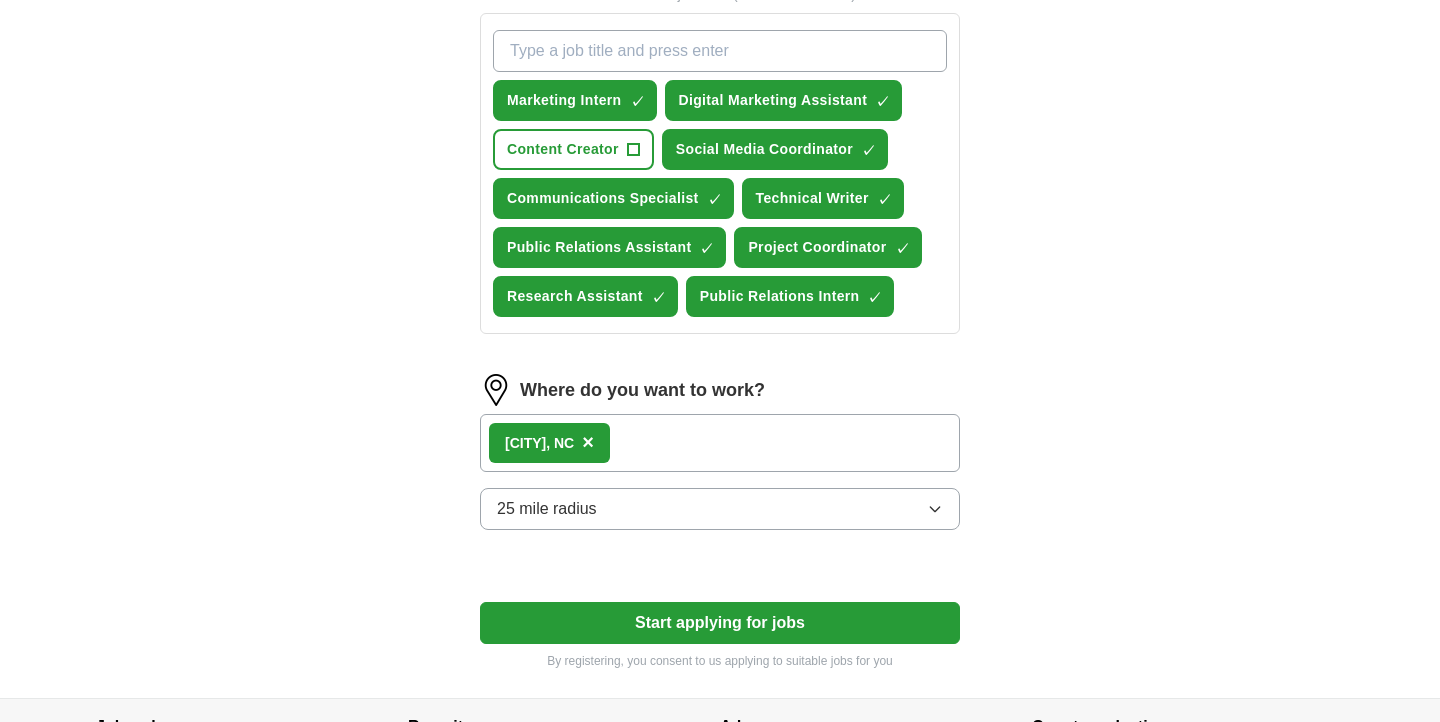click on "Start applying for jobs" at bounding box center (720, 623) 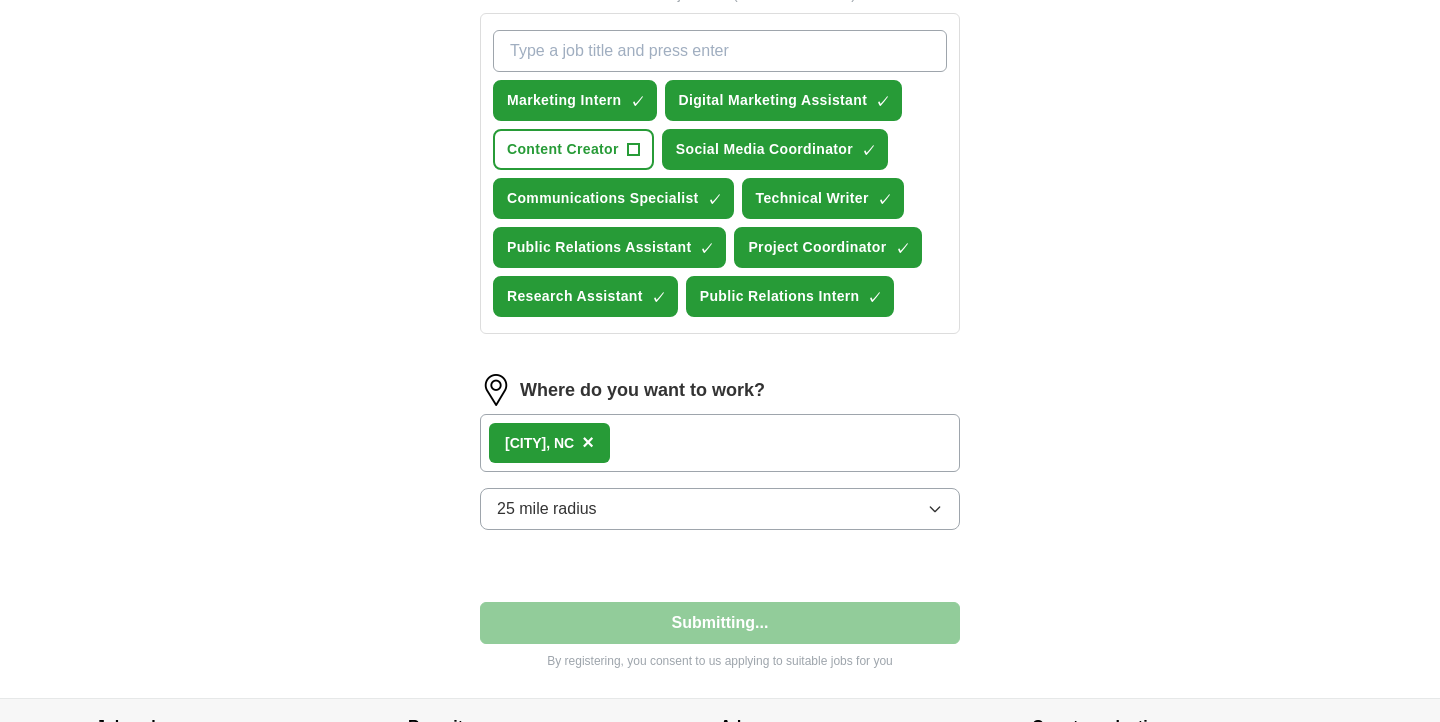 select on "**" 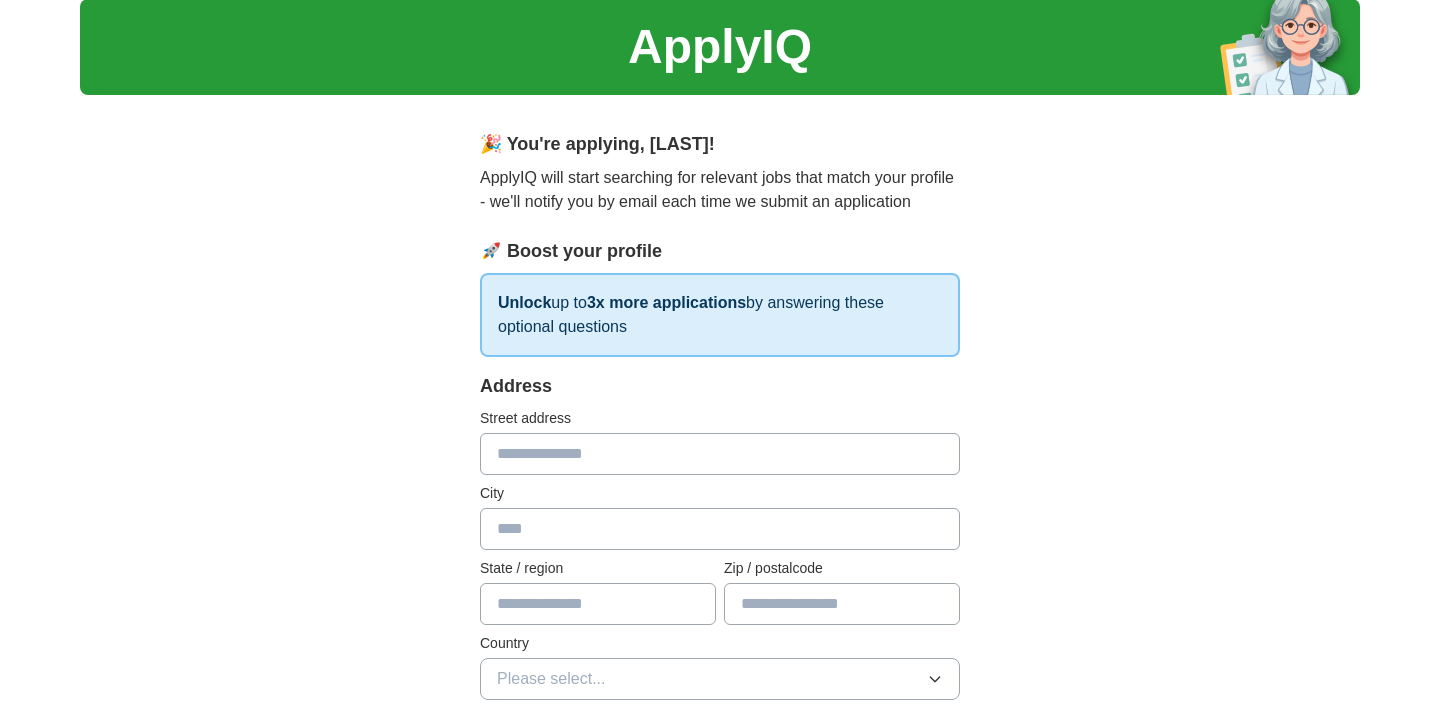scroll, scrollTop: 68, scrollLeft: 0, axis: vertical 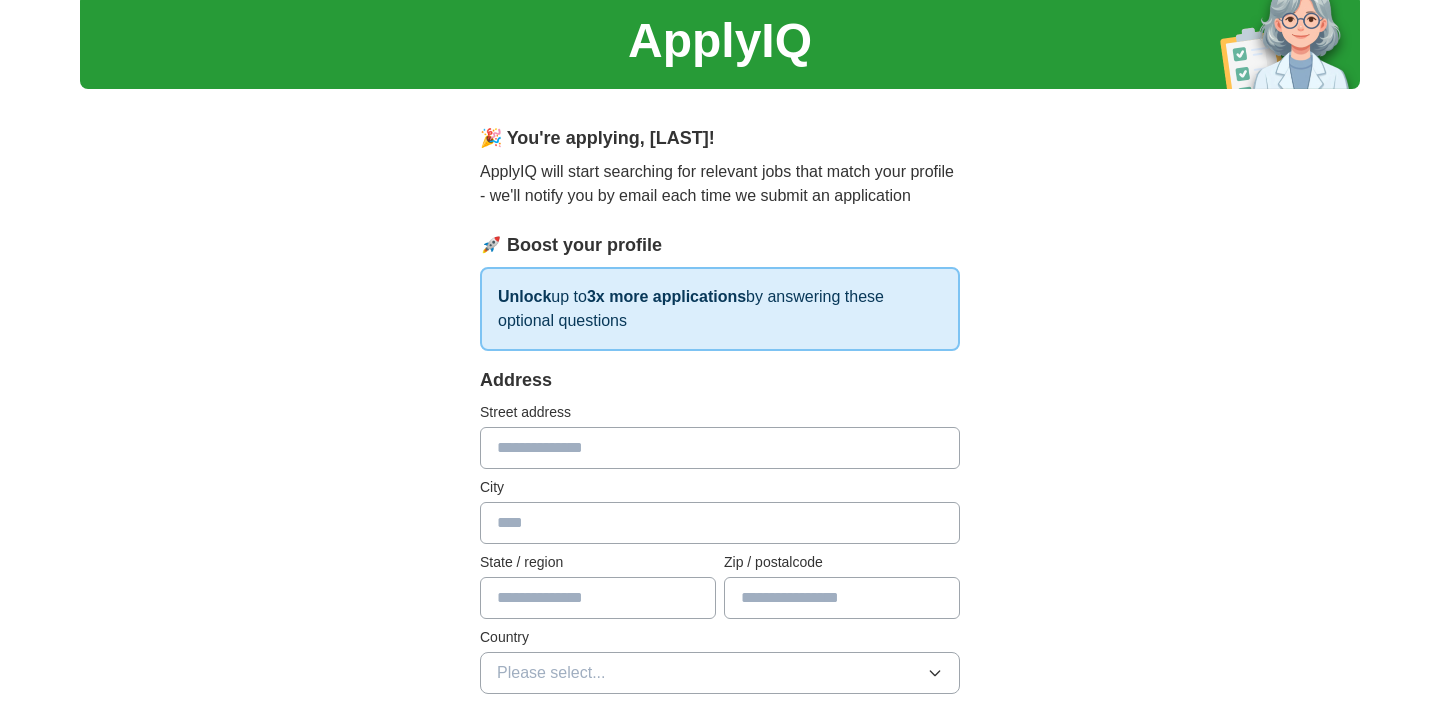 click on "Address Street address City State / region Zip / postalcode Country Please select..." at bounding box center [720, 542] 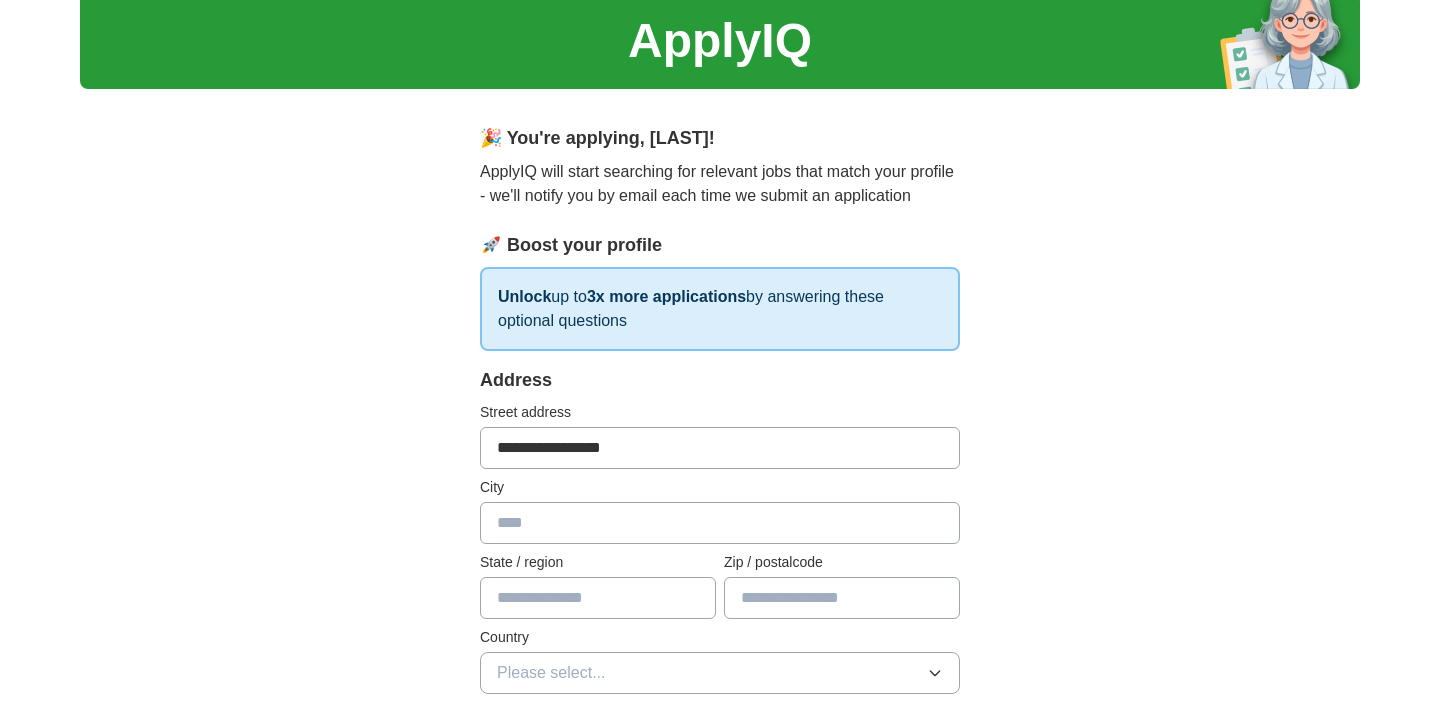 type on "**********" 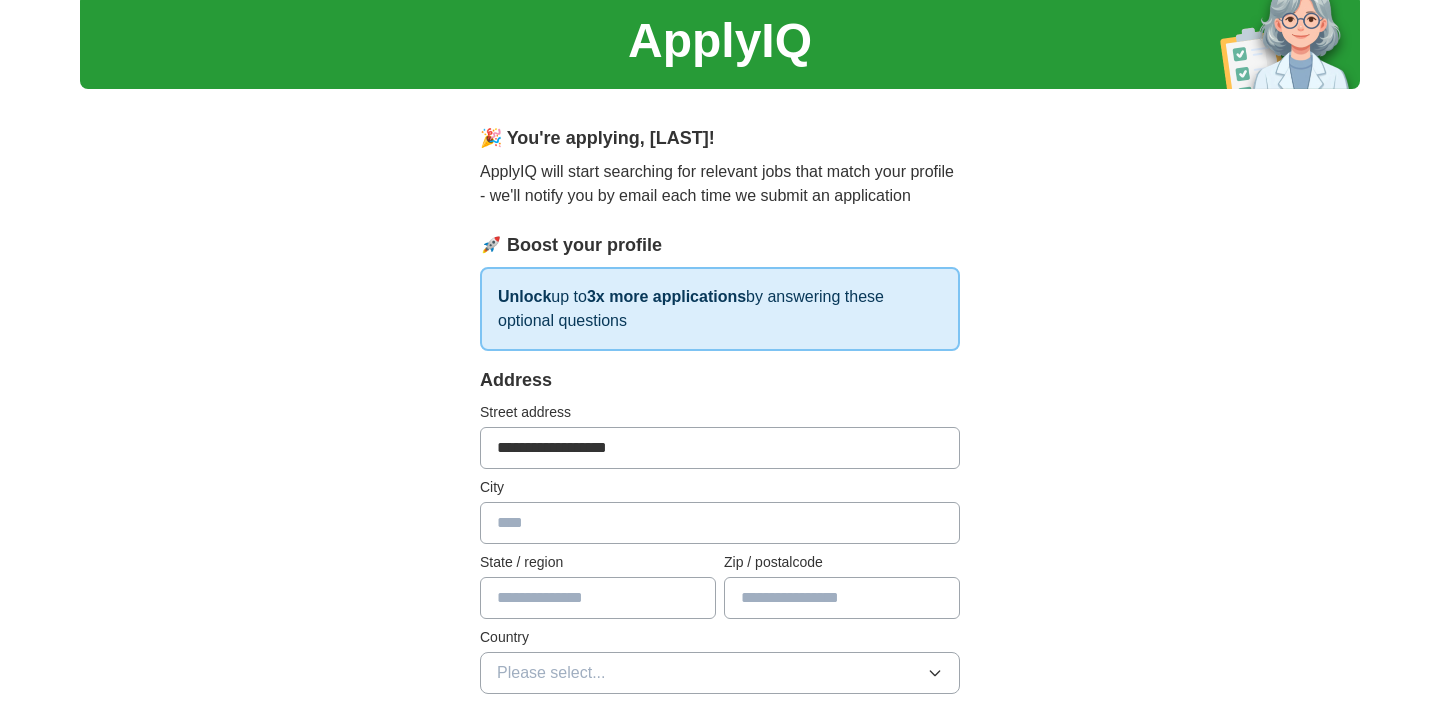 type on "**********" 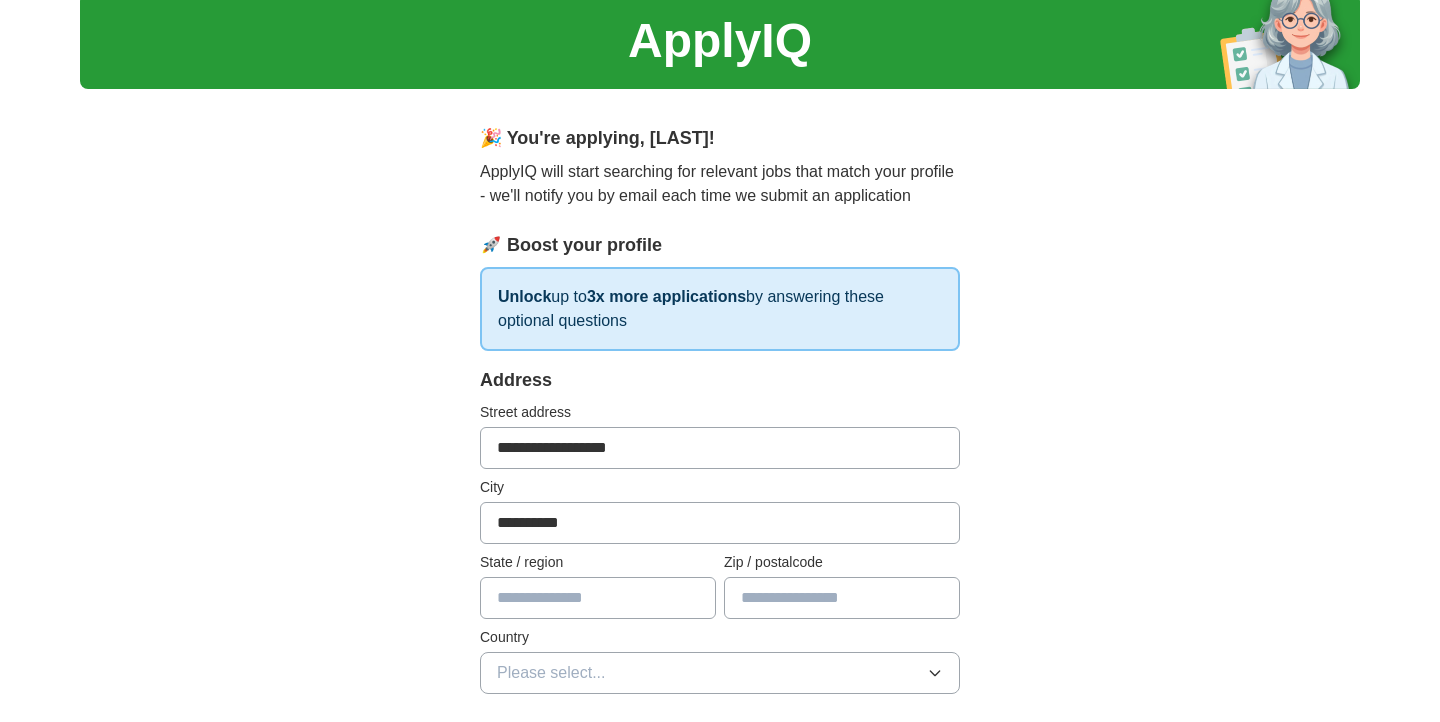 type on "**********" 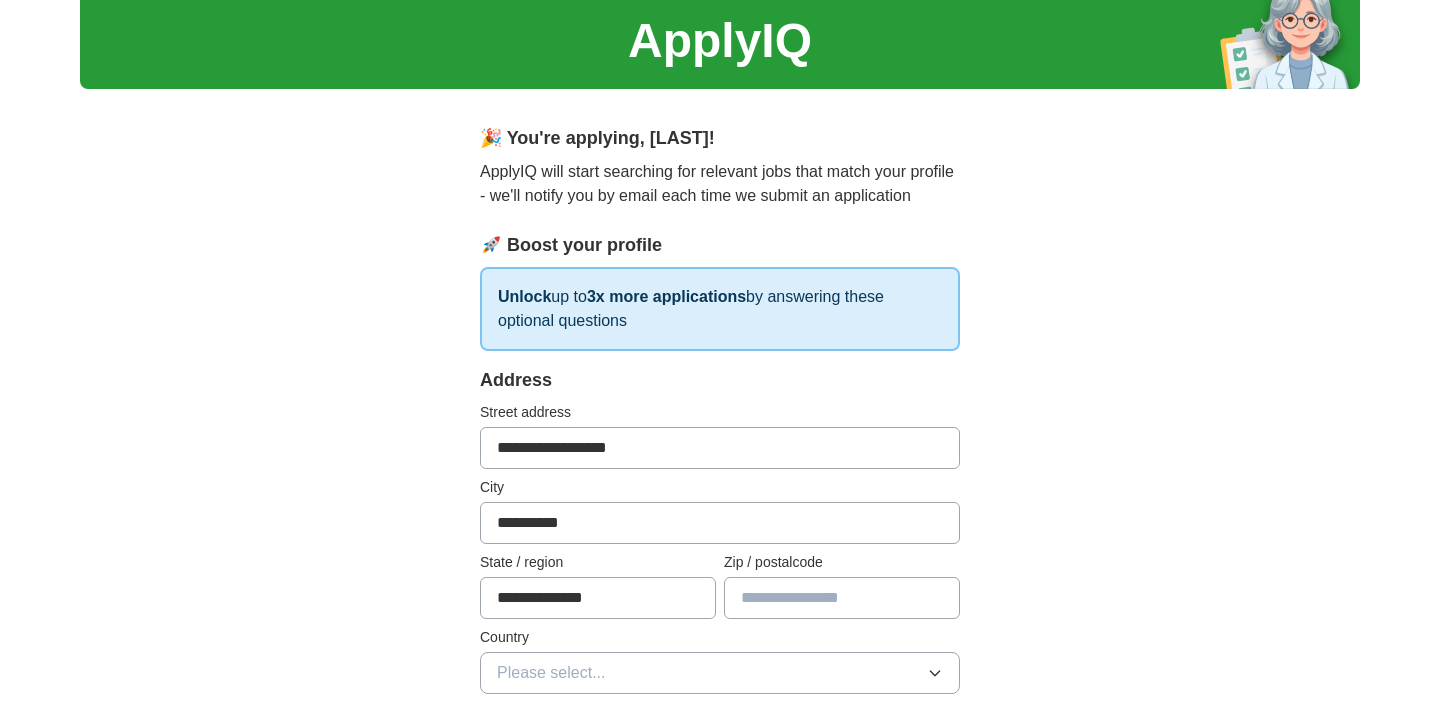 type on "*****" 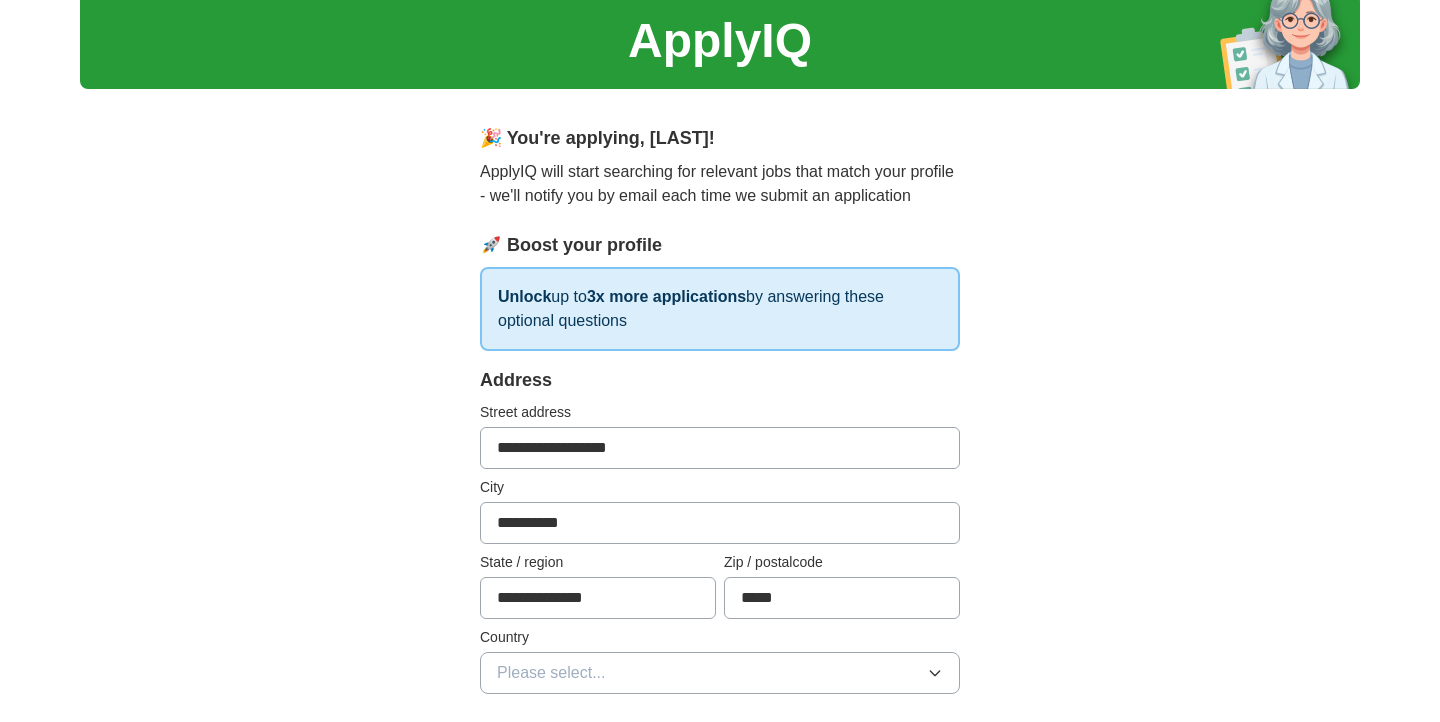 type on "**********" 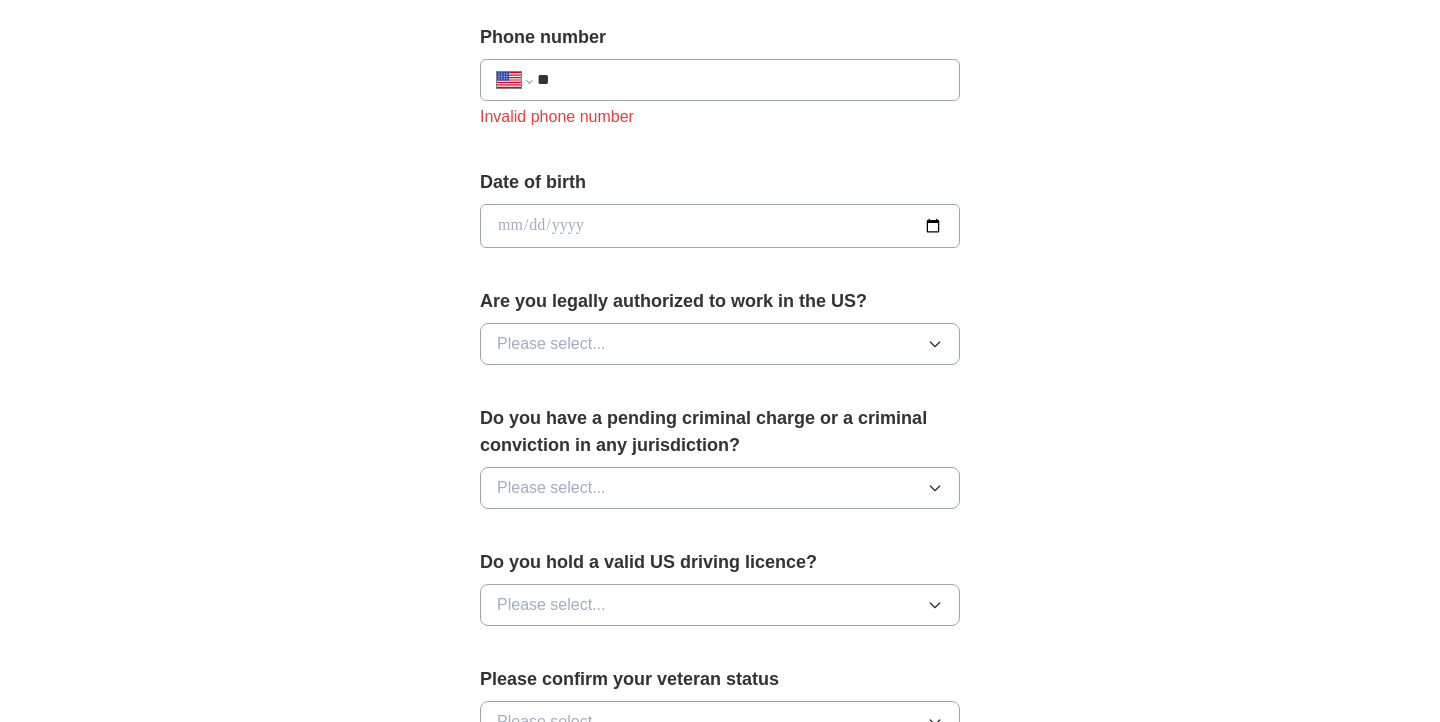 scroll, scrollTop: 798, scrollLeft: 0, axis: vertical 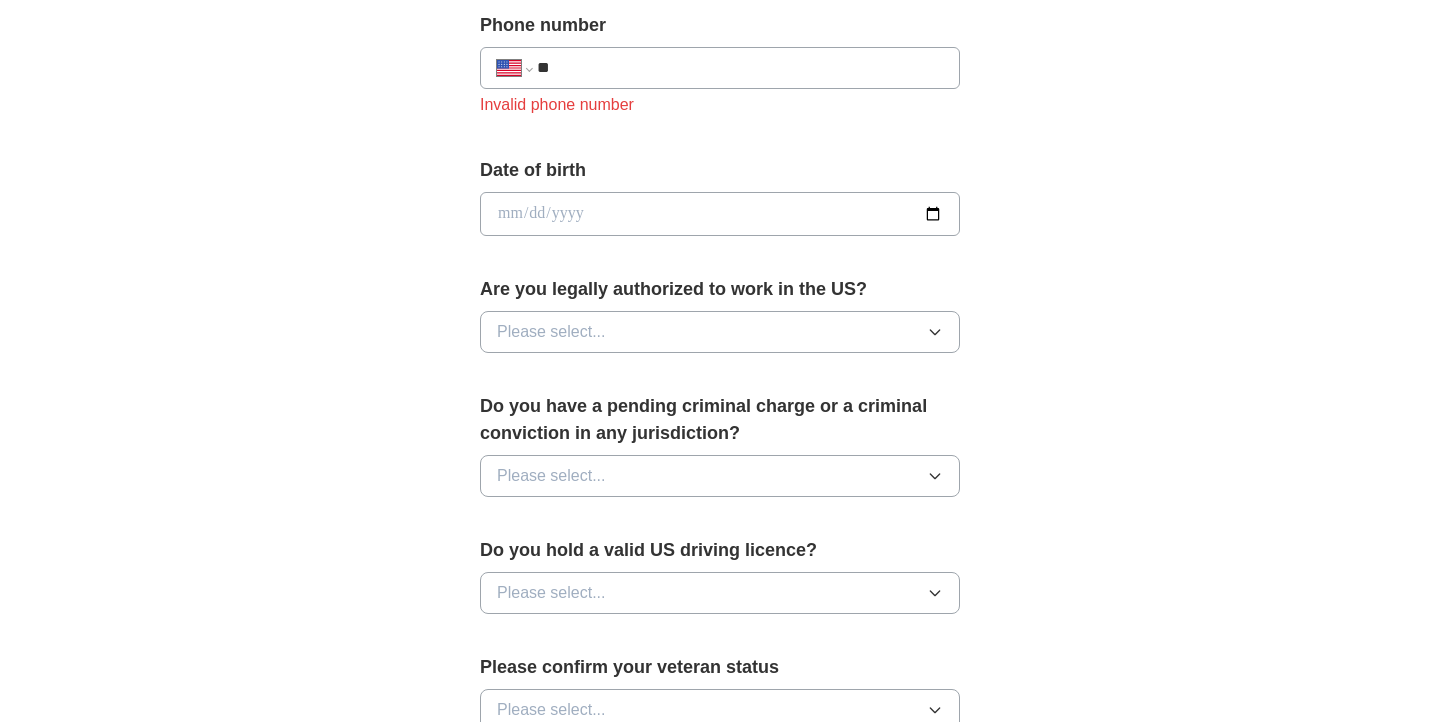 click on "**" at bounding box center (740, 68) 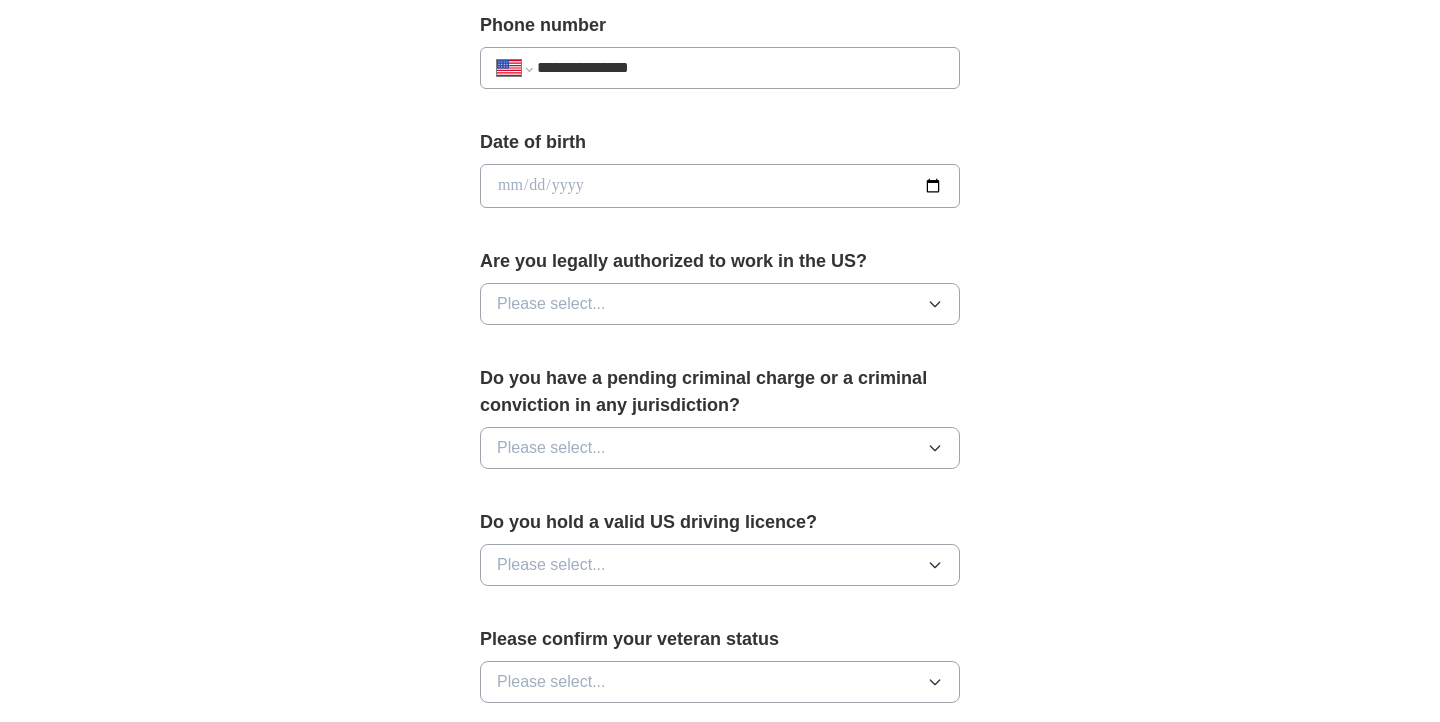 type on "**********" 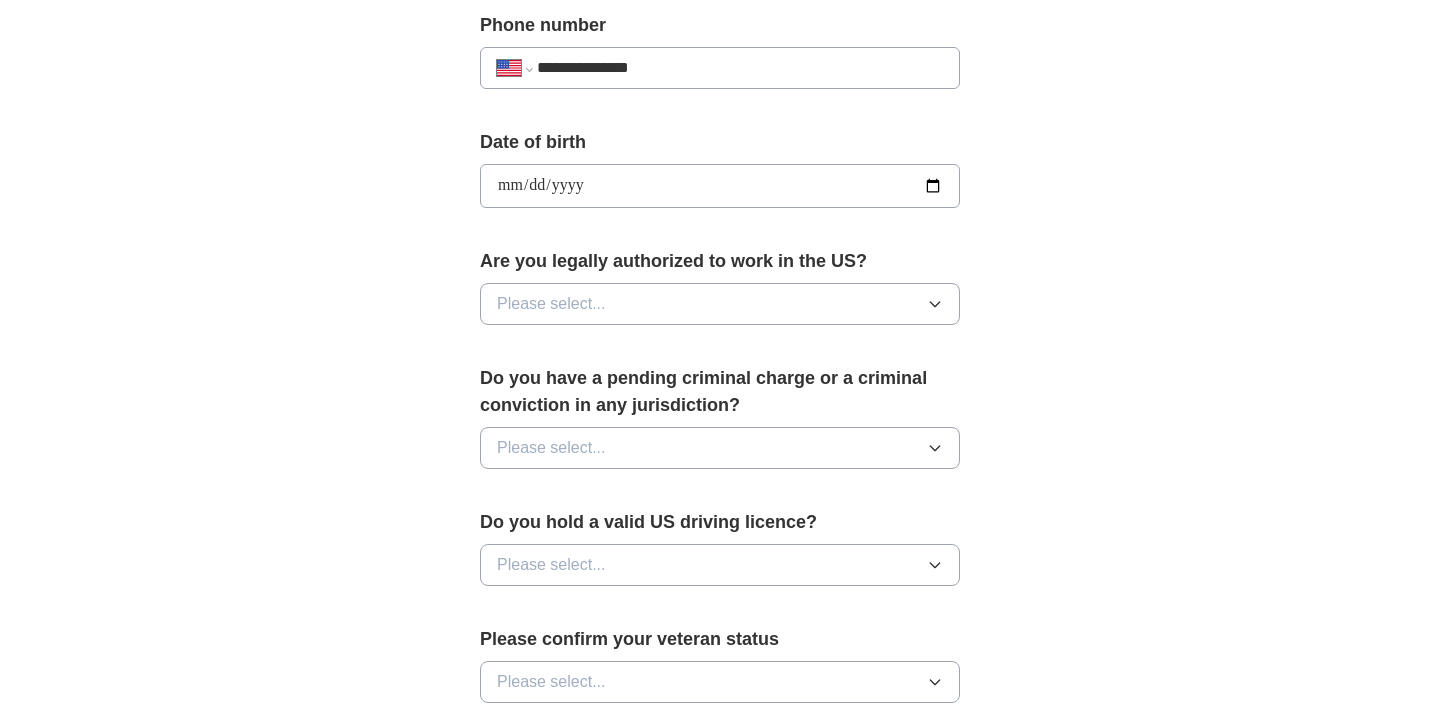 type on "**********" 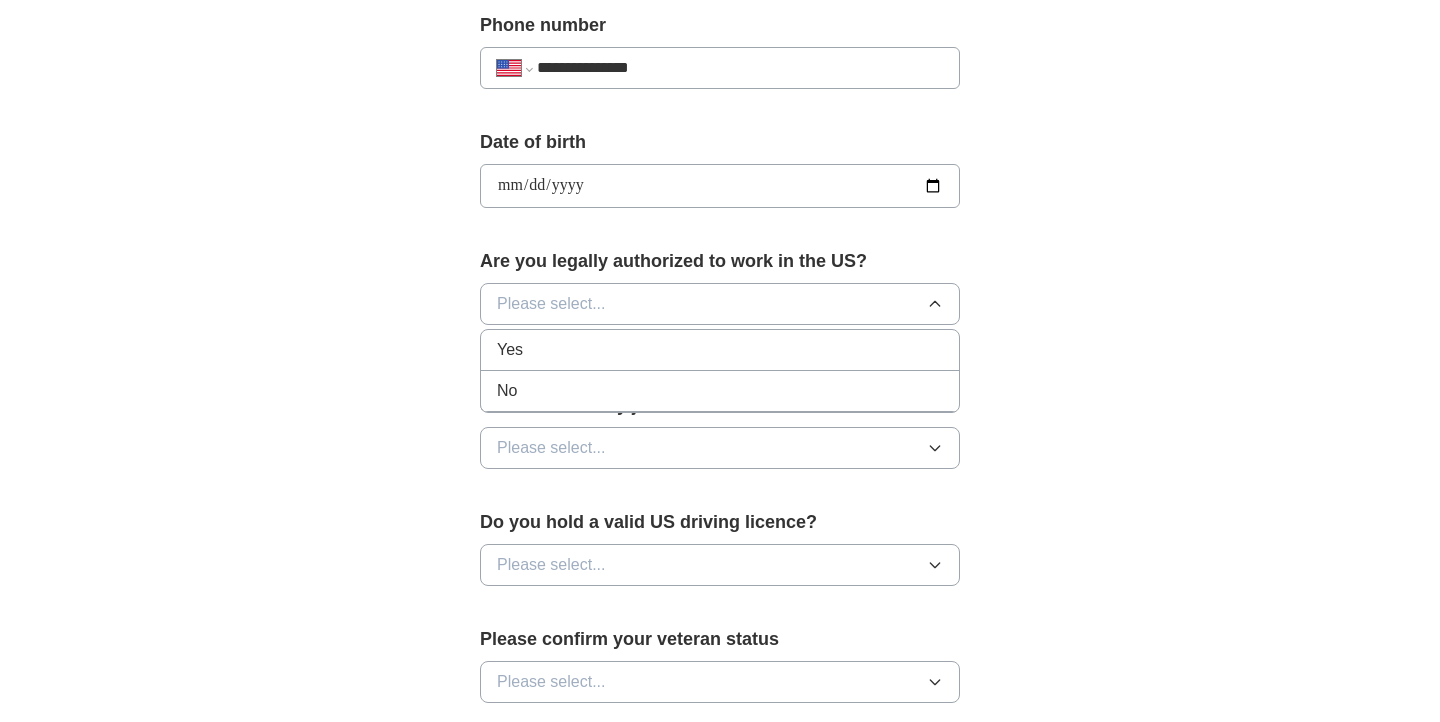 click on "Yes" at bounding box center [720, 350] 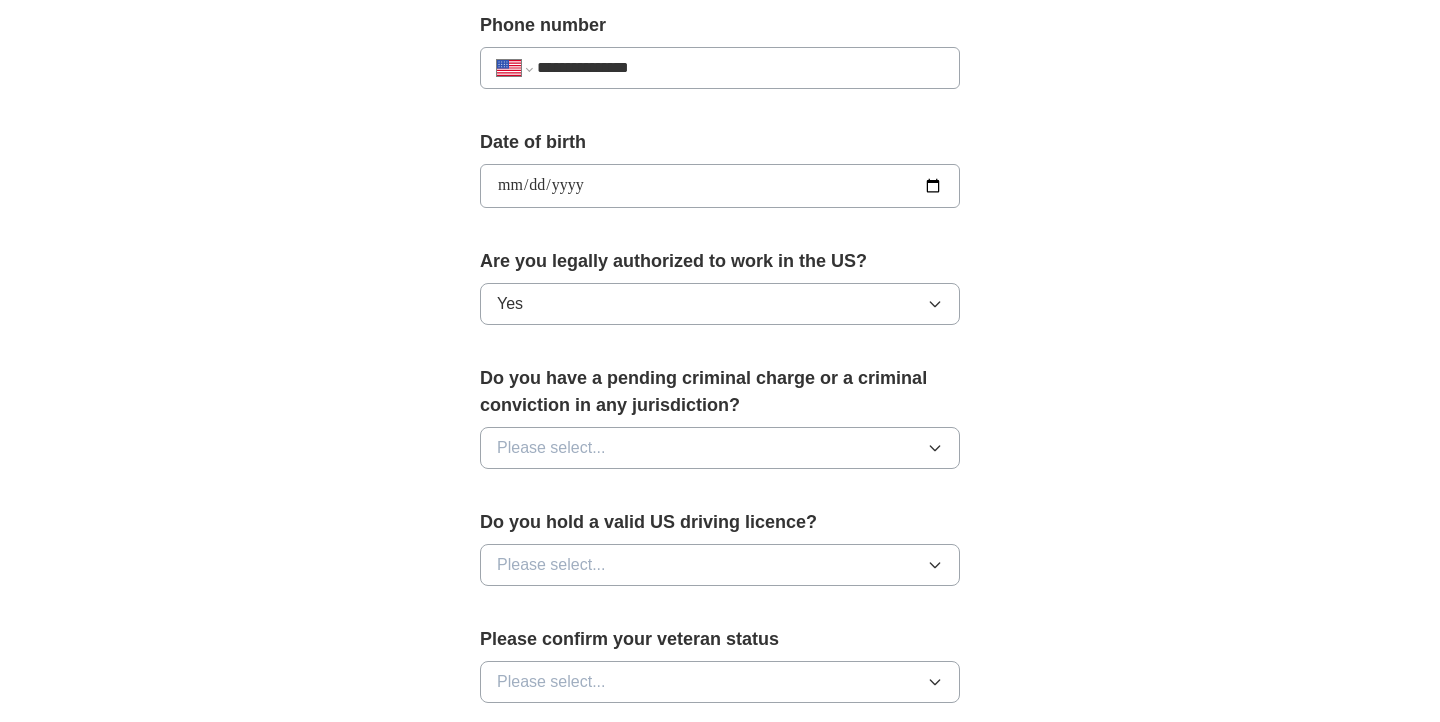 click on "Please select..." at bounding box center [720, 448] 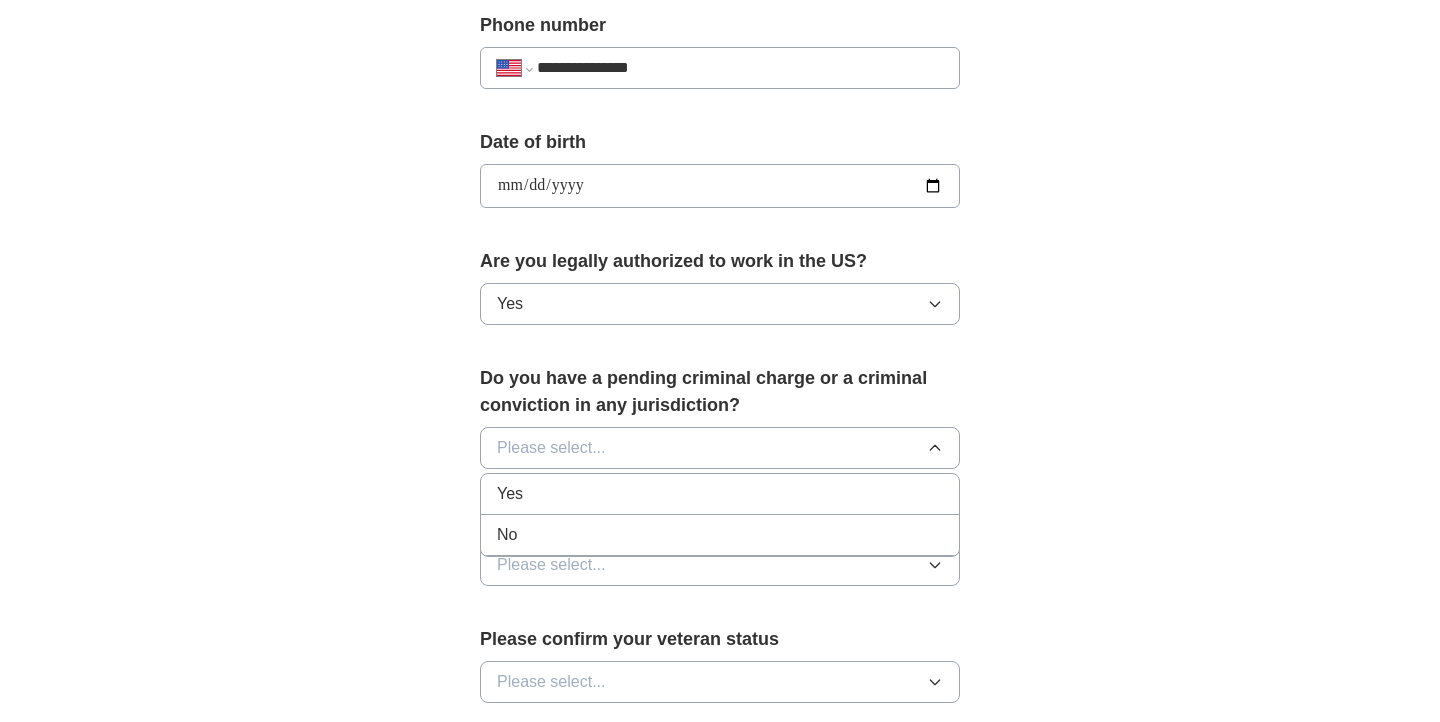 click on "No" at bounding box center (720, 535) 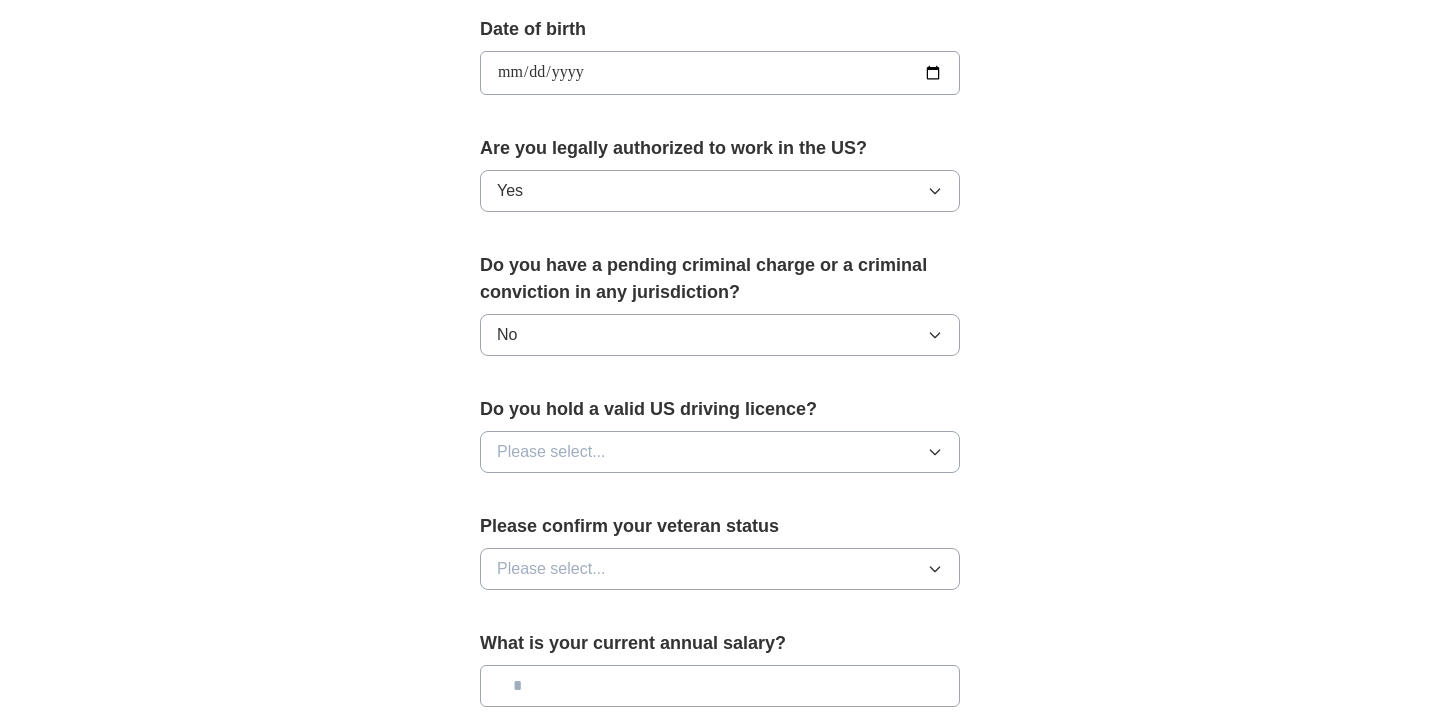 scroll, scrollTop: 937, scrollLeft: 0, axis: vertical 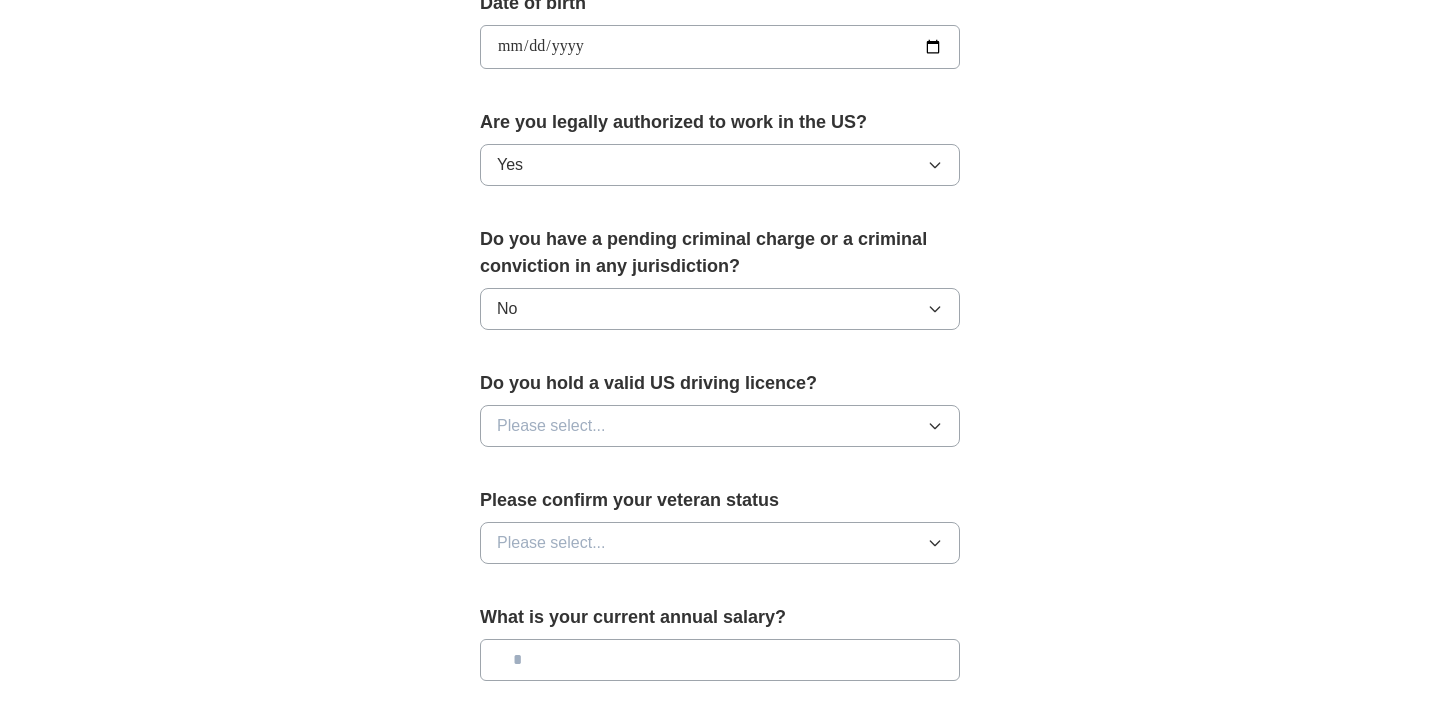 click on "Please select..." at bounding box center [720, 426] 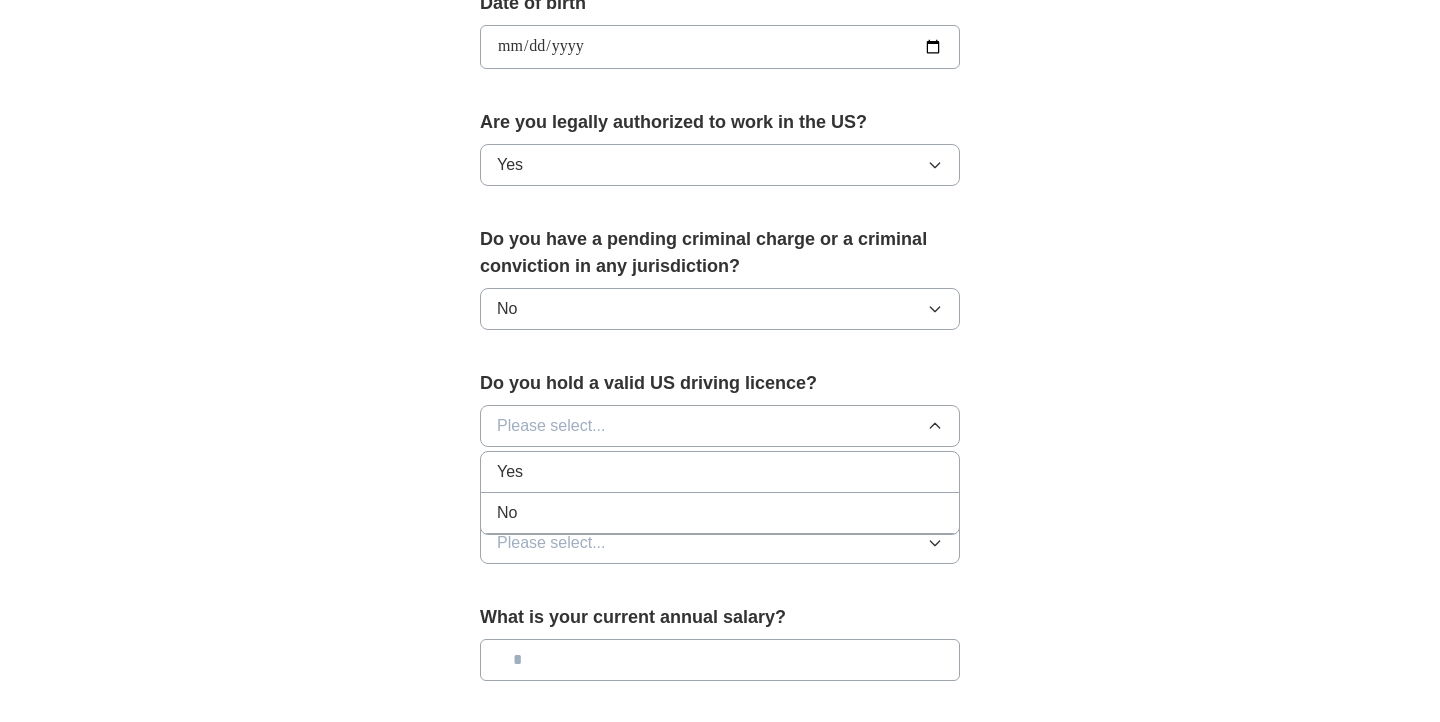 click on "Please select..." at bounding box center [720, 426] 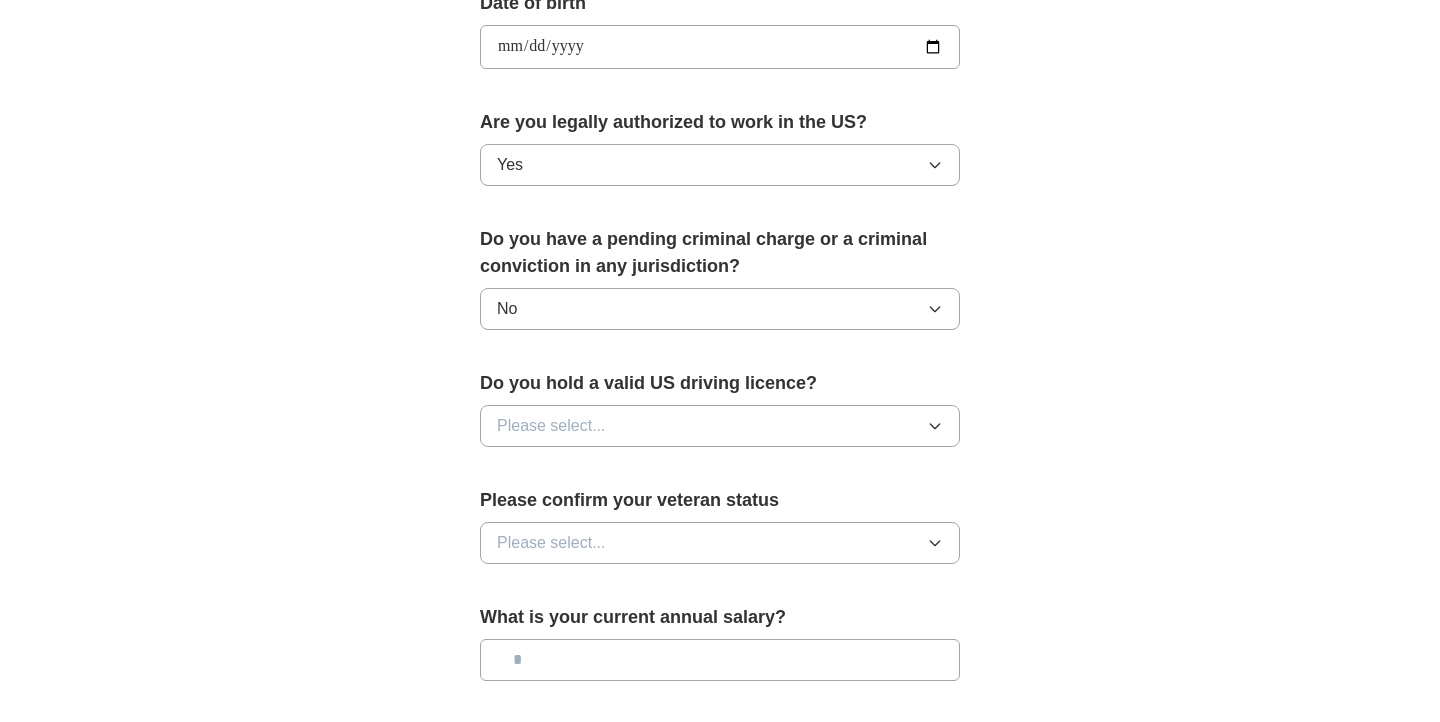 click on "Please select..." at bounding box center [720, 426] 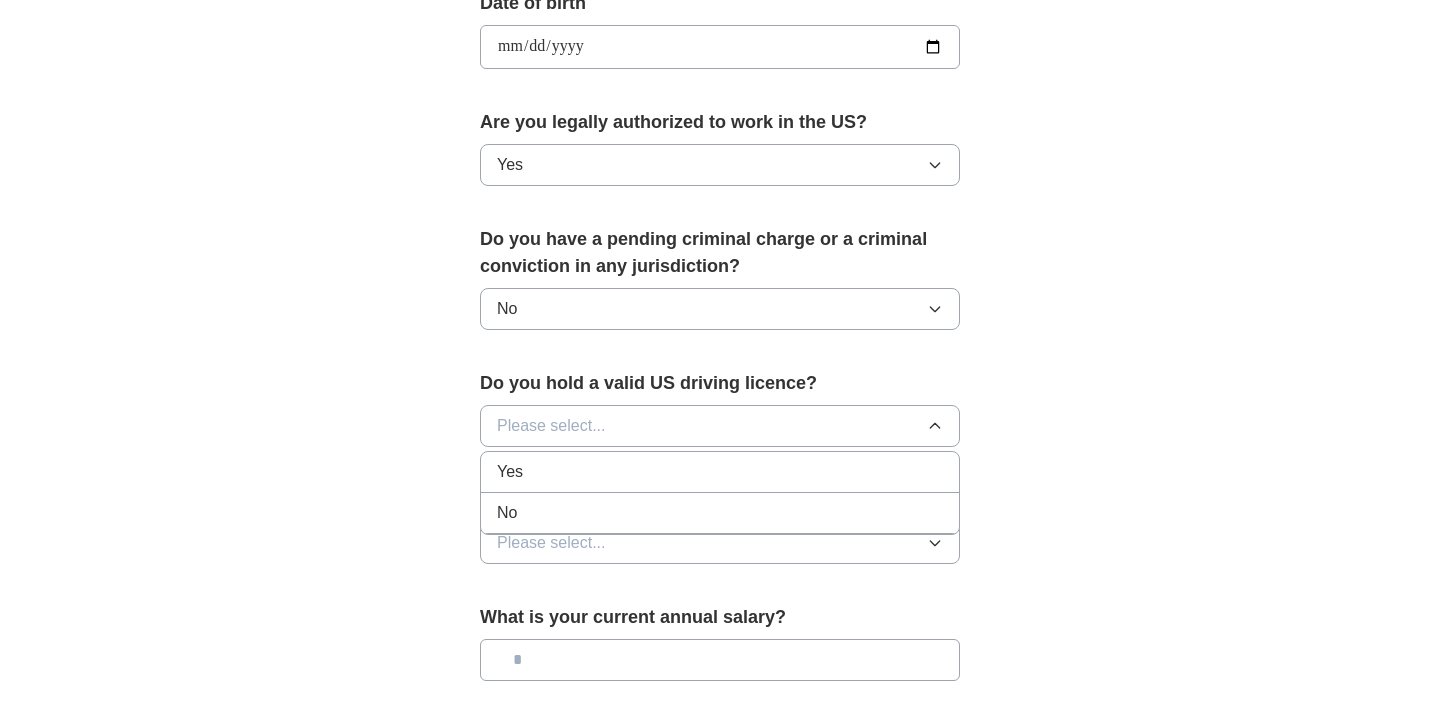 click on "Yes" at bounding box center (720, 472) 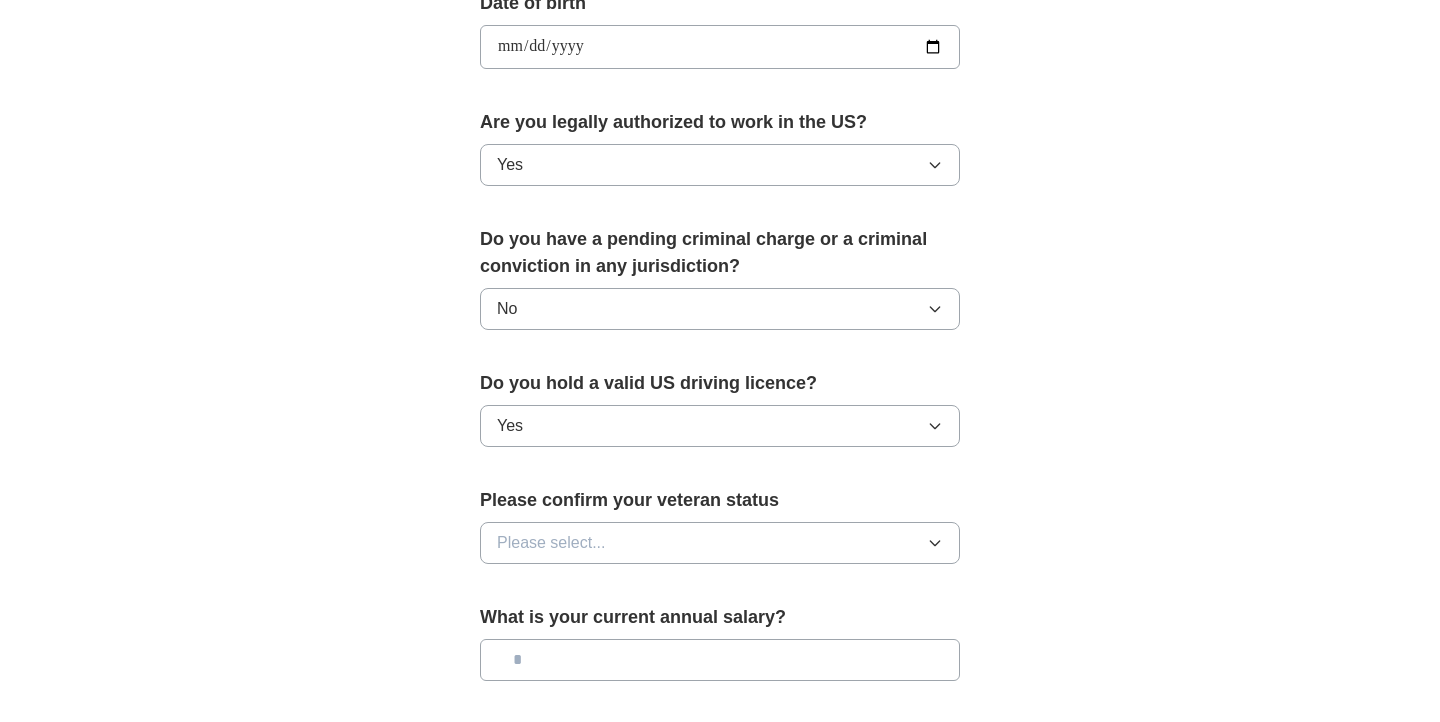 click on "Please select..." at bounding box center [720, 543] 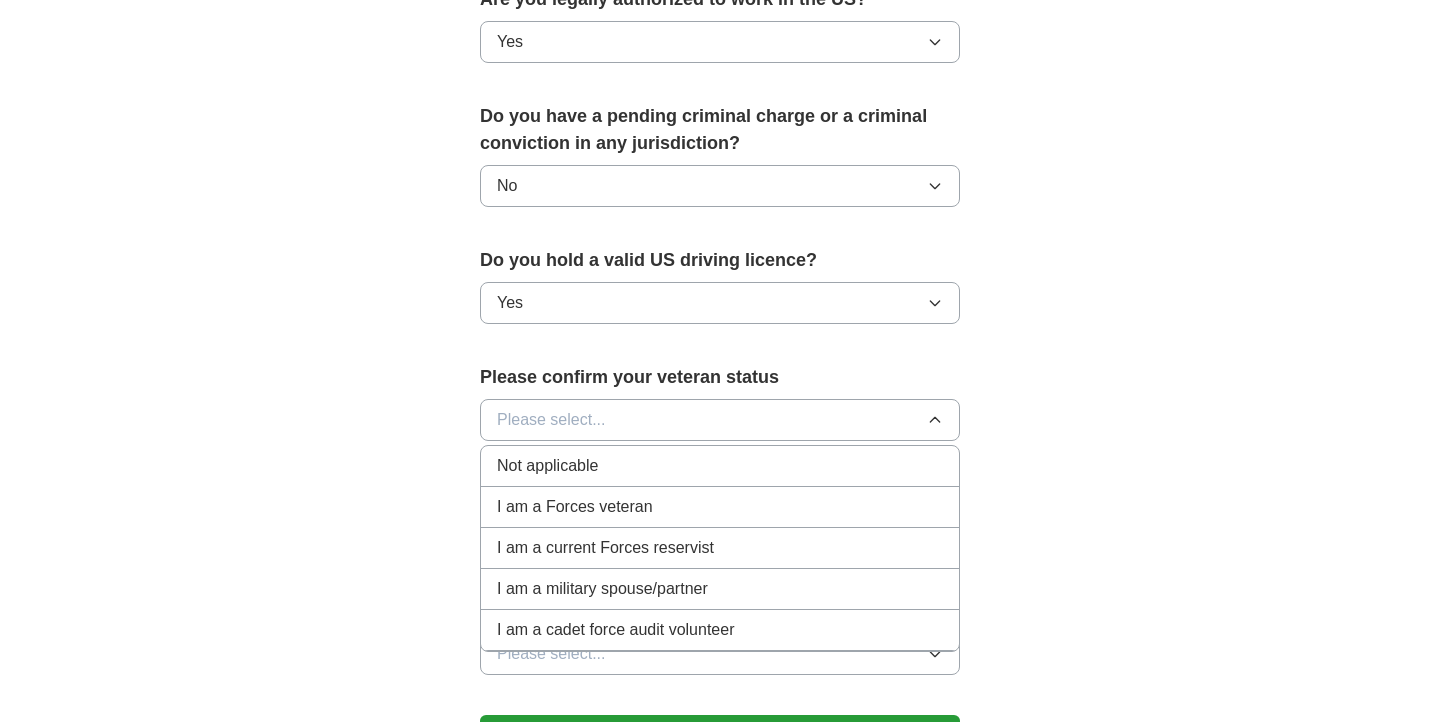 scroll, scrollTop: 1069, scrollLeft: 0, axis: vertical 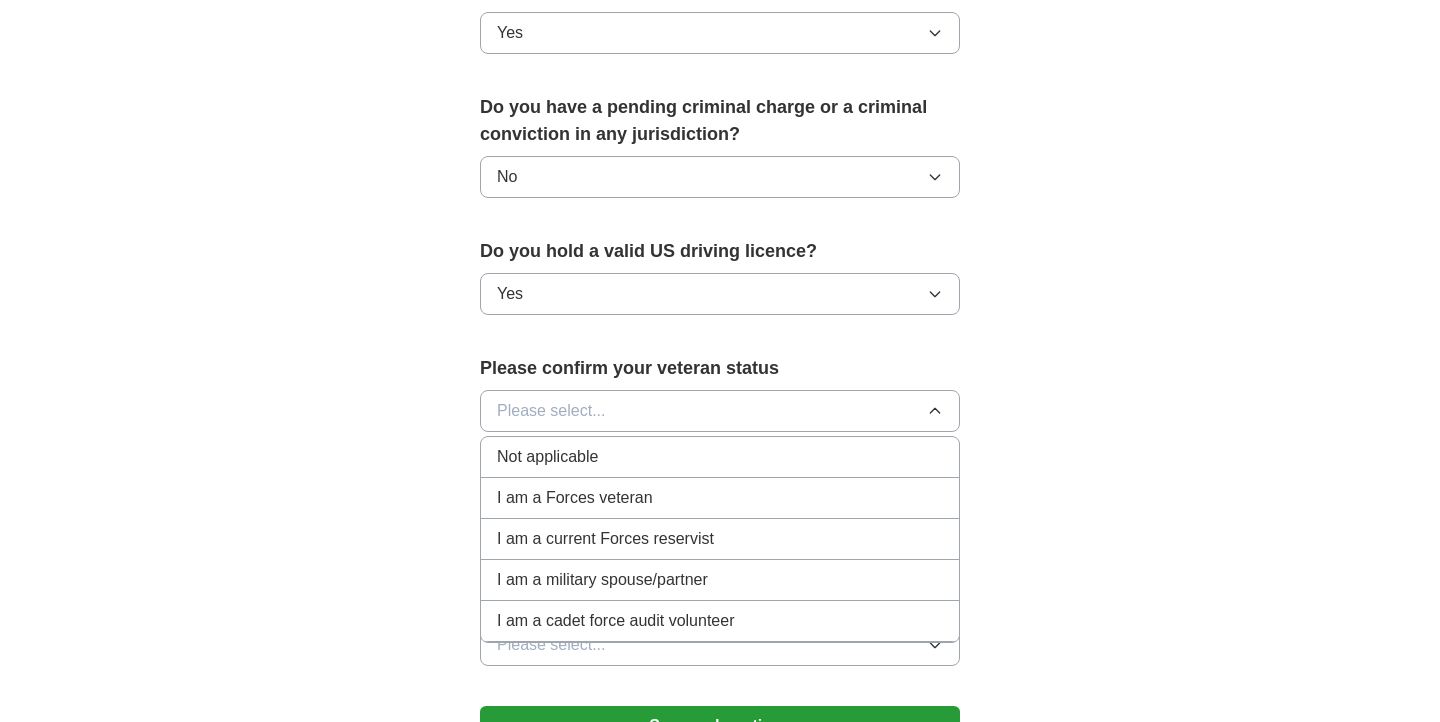 click on "Not applicable" at bounding box center [720, 457] 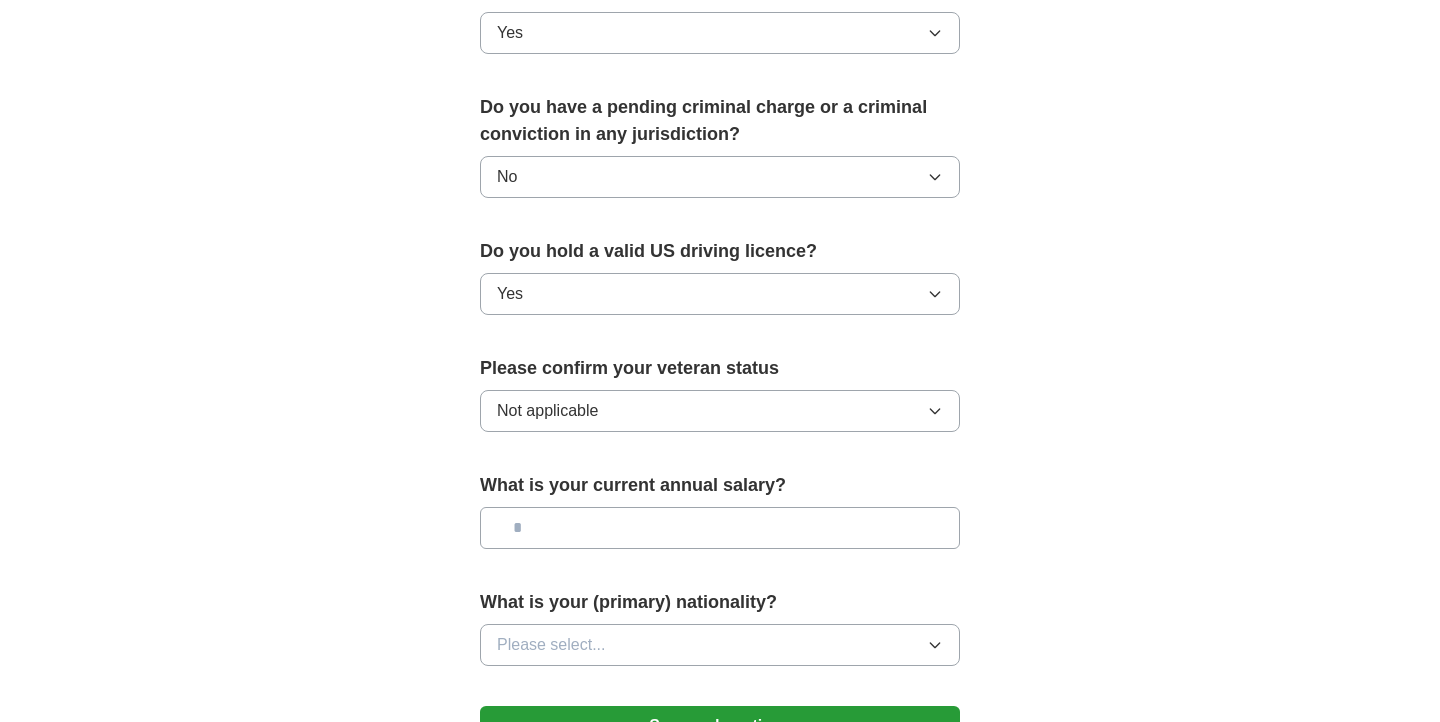 click at bounding box center (720, 528) 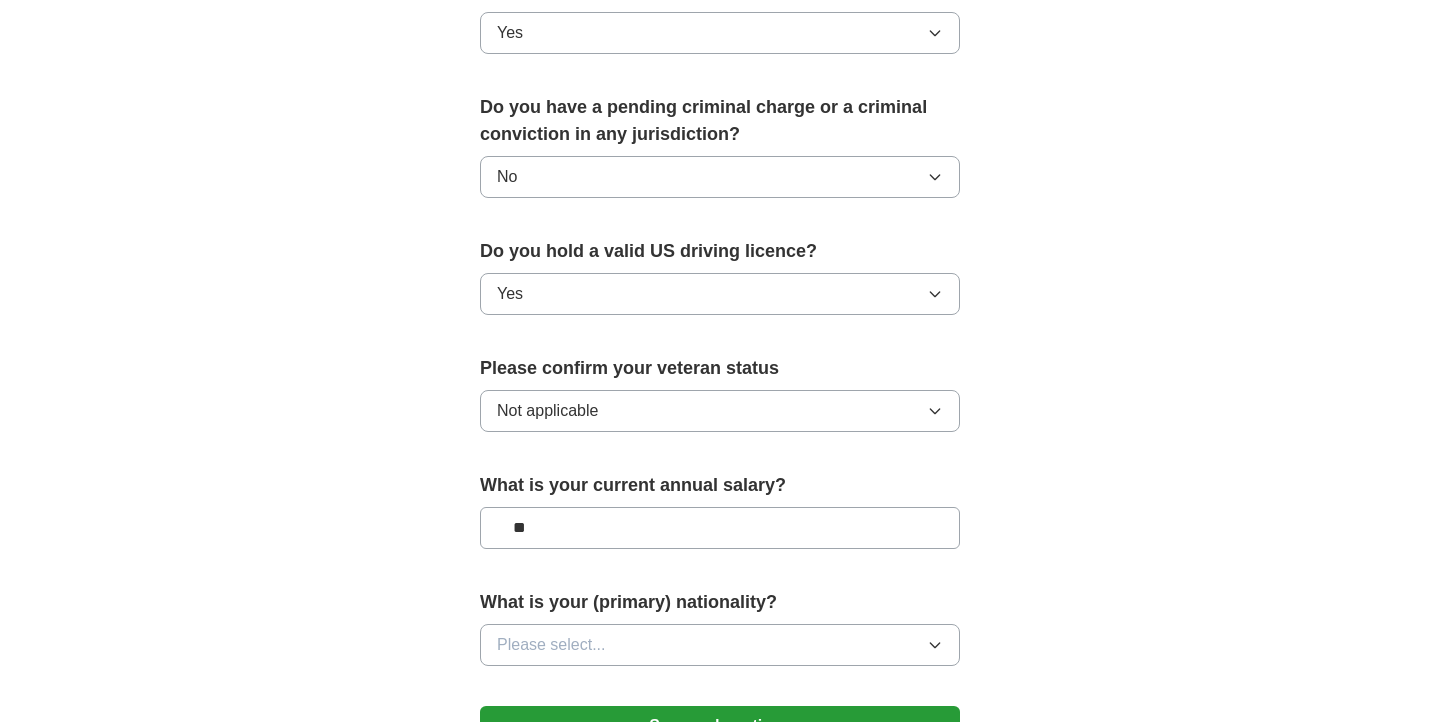 type on "**" 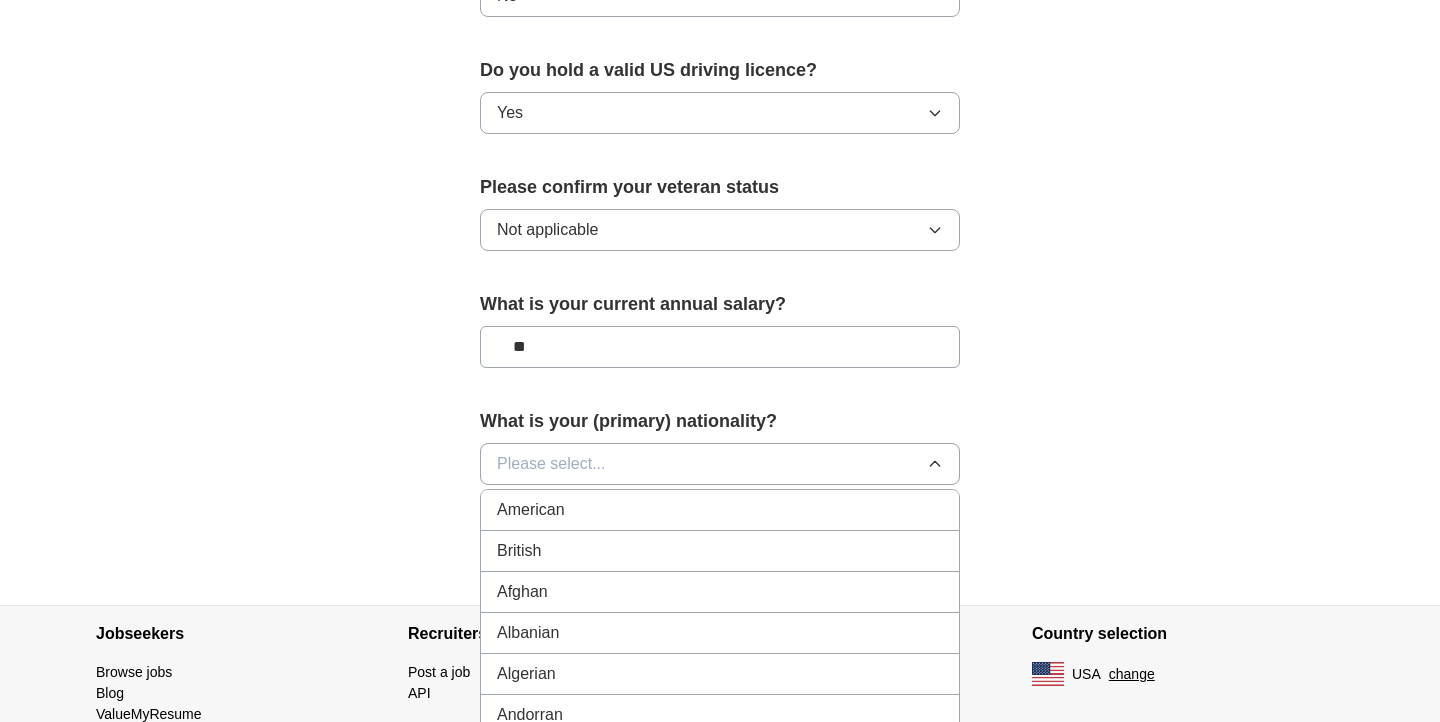 scroll, scrollTop: 1261, scrollLeft: 0, axis: vertical 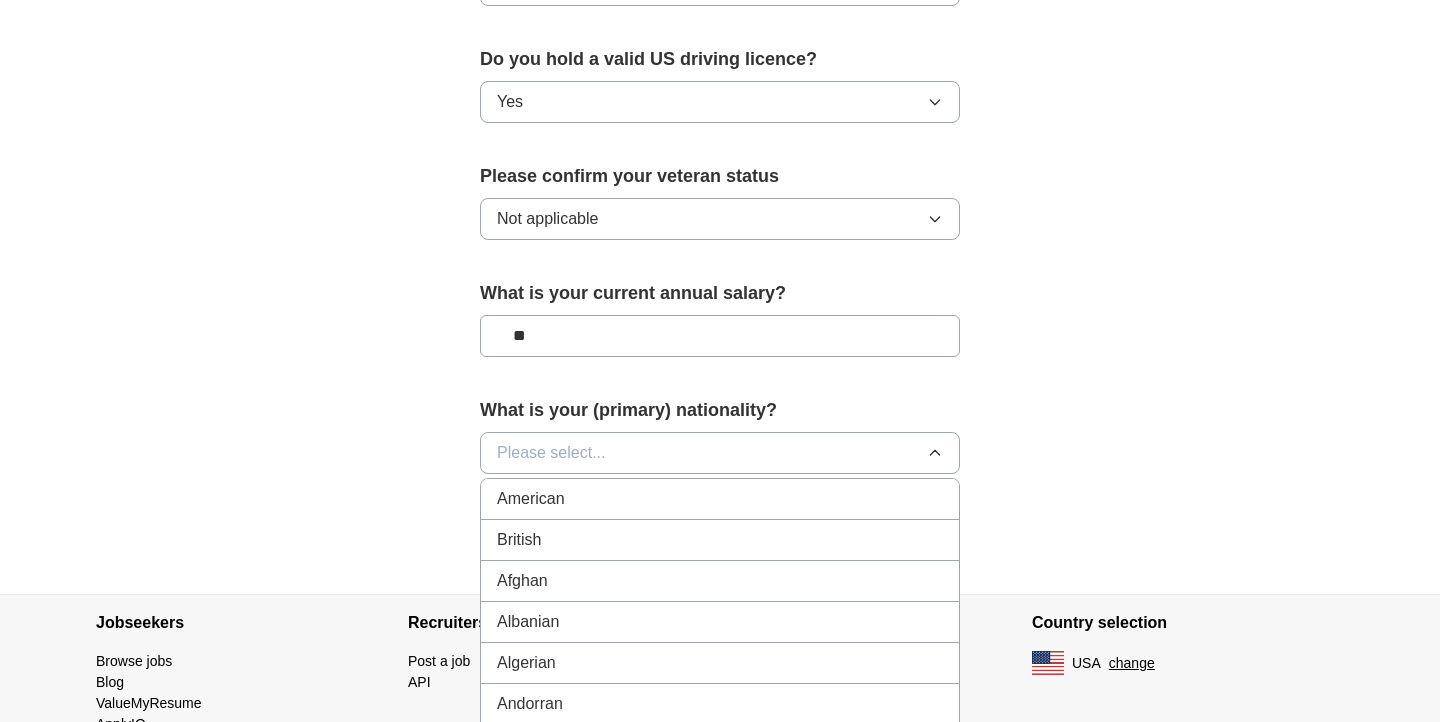 click on "American" at bounding box center (720, 499) 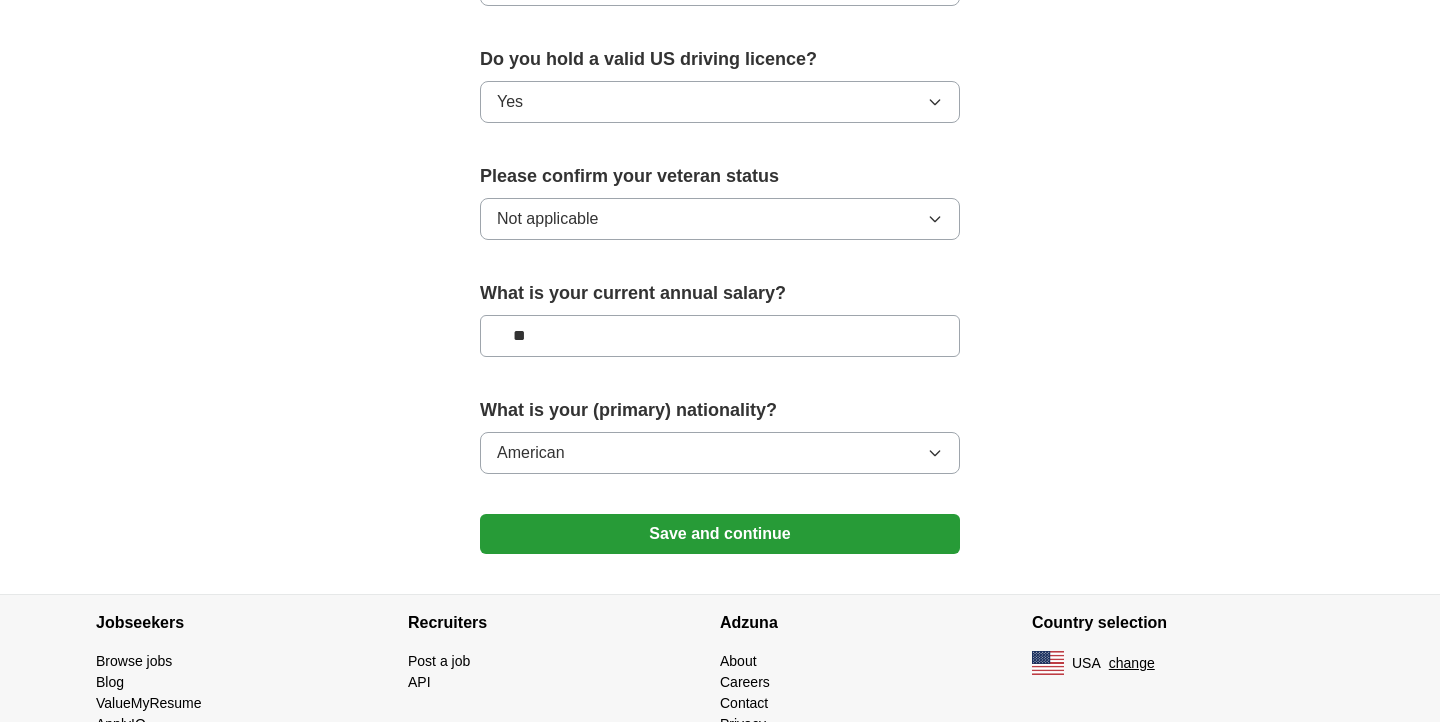 click on "Save and continue" at bounding box center [720, 534] 